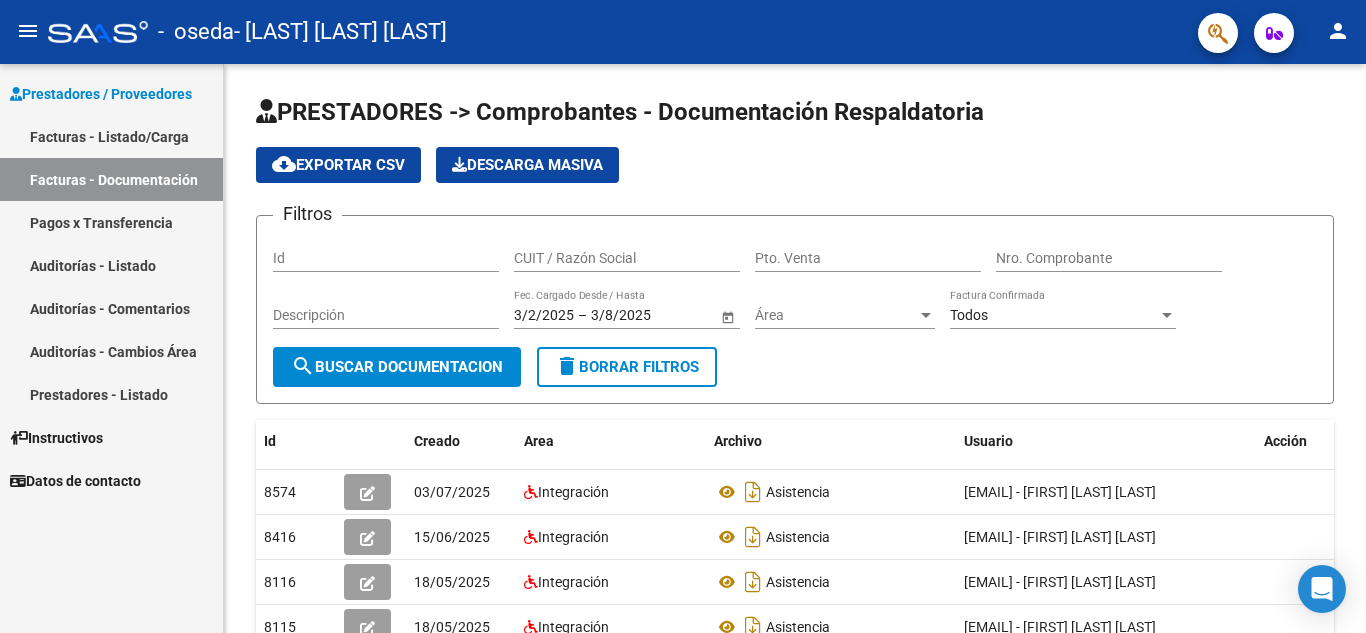 scroll, scrollTop: 0, scrollLeft: 0, axis: both 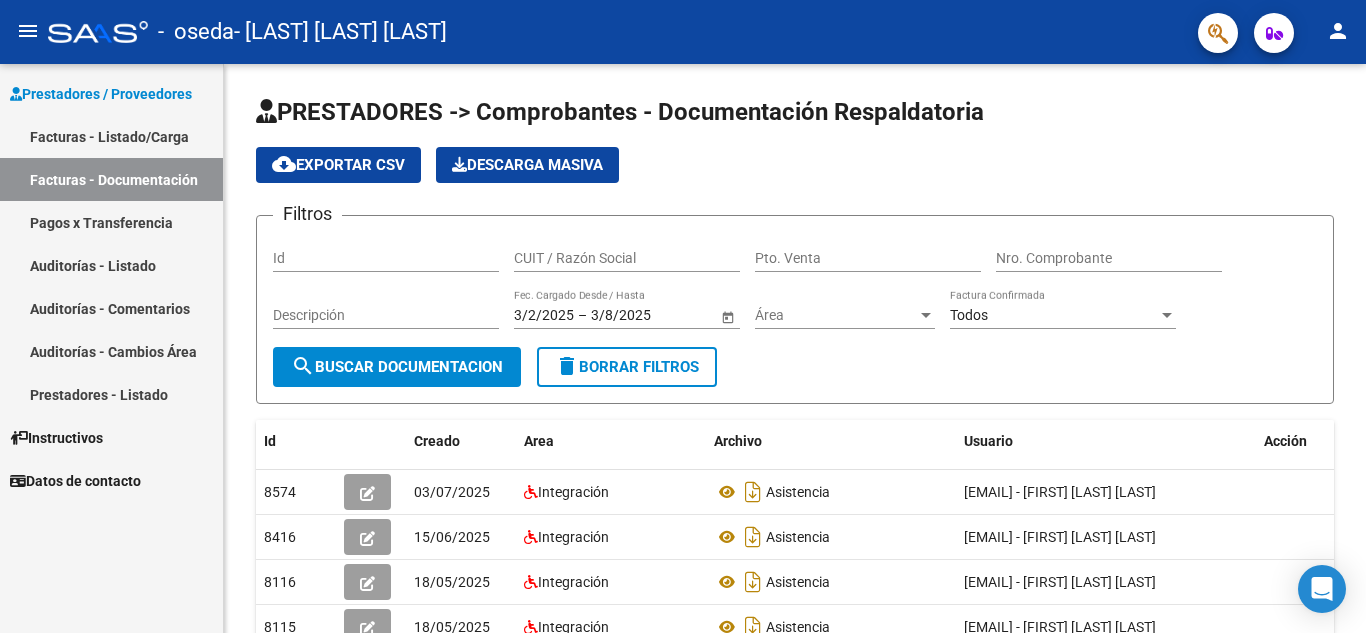 click on "Facturas - Listado/Carga" at bounding box center [111, 136] 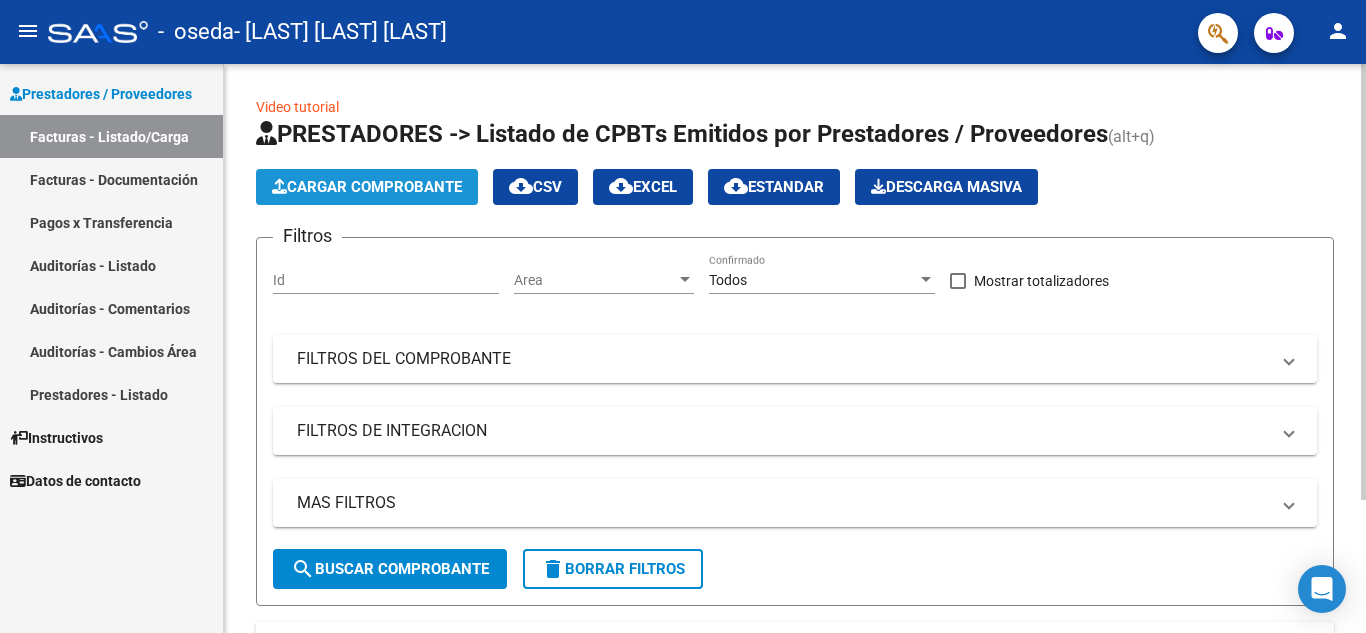 click on "Cargar Comprobante" 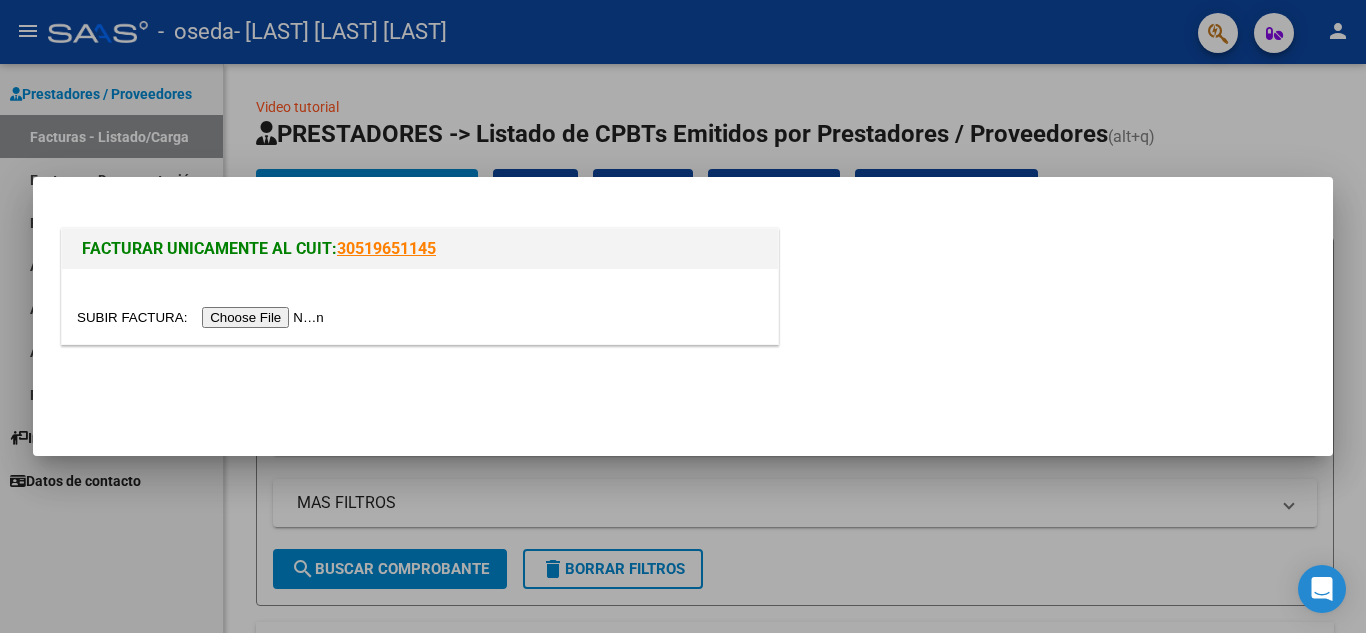 click at bounding box center (203, 317) 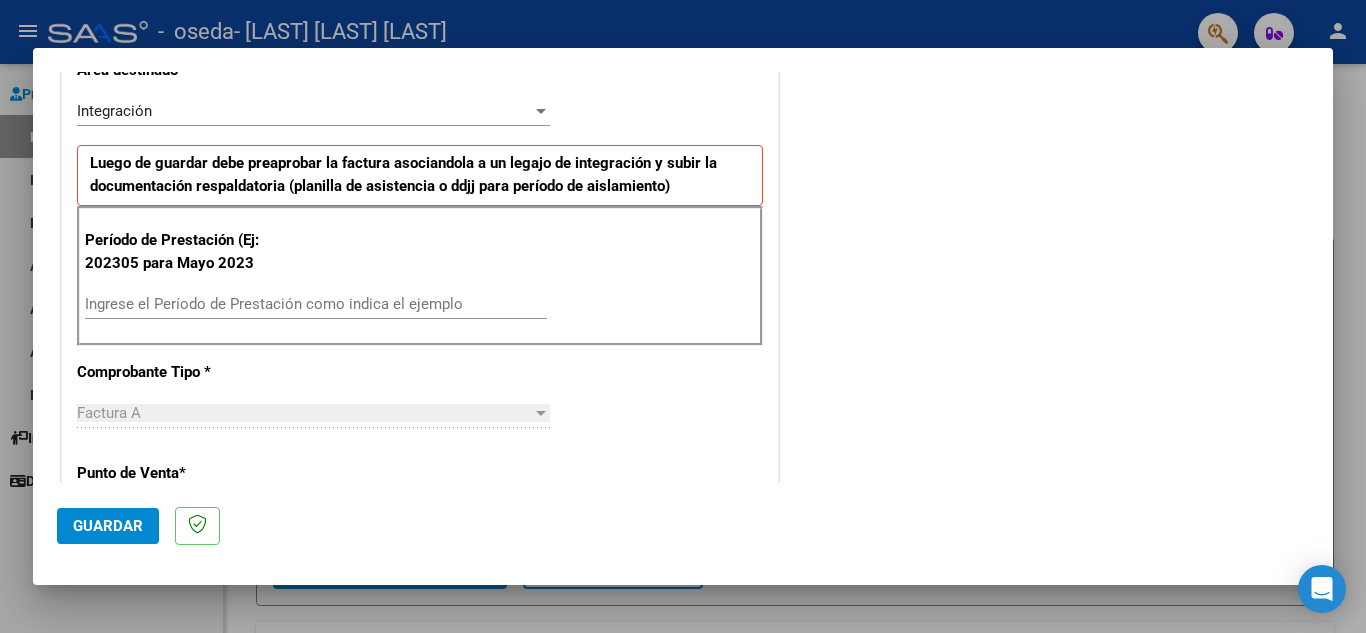 scroll, scrollTop: 500, scrollLeft: 0, axis: vertical 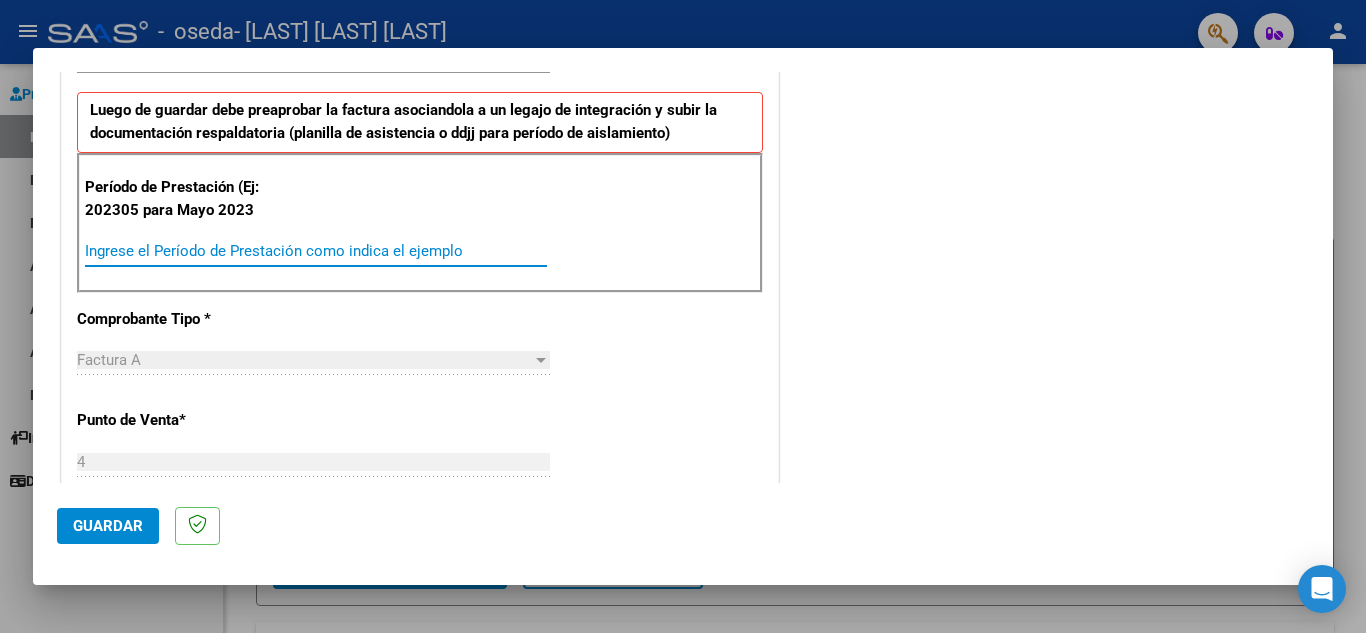 click on "Ingrese el Período de Prestación como indica el ejemplo" at bounding box center [316, 251] 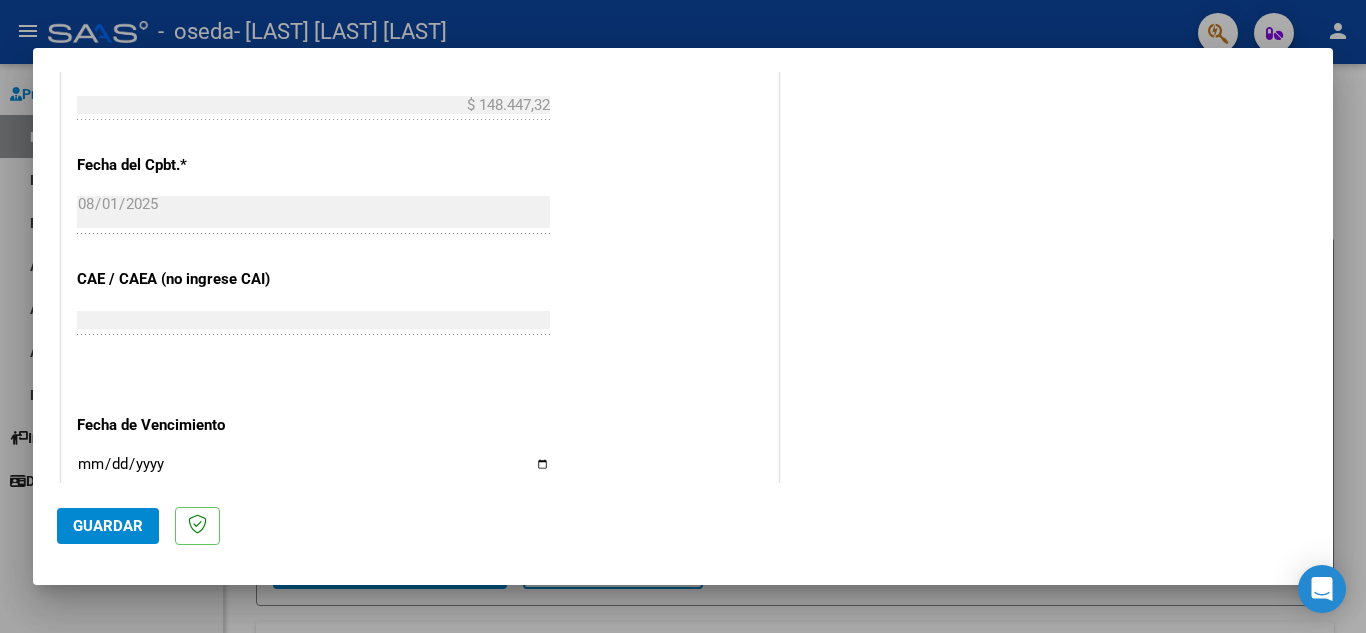 scroll, scrollTop: 1011, scrollLeft: 0, axis: vertical 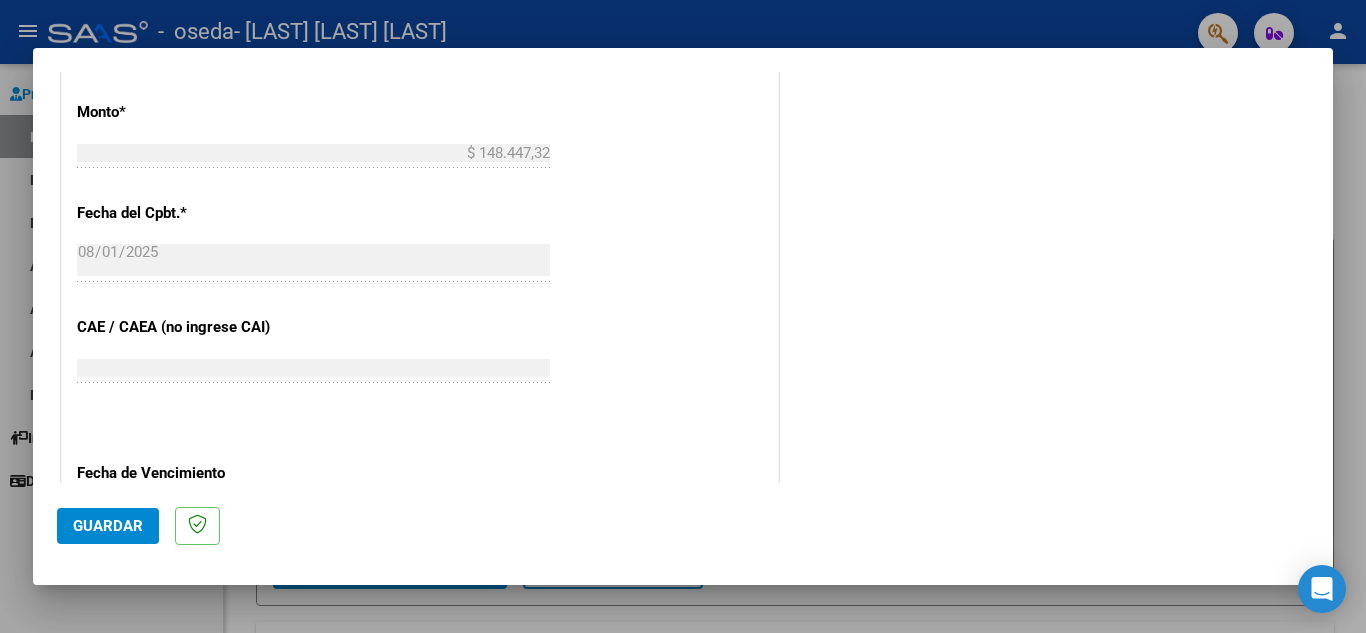type on "202507" 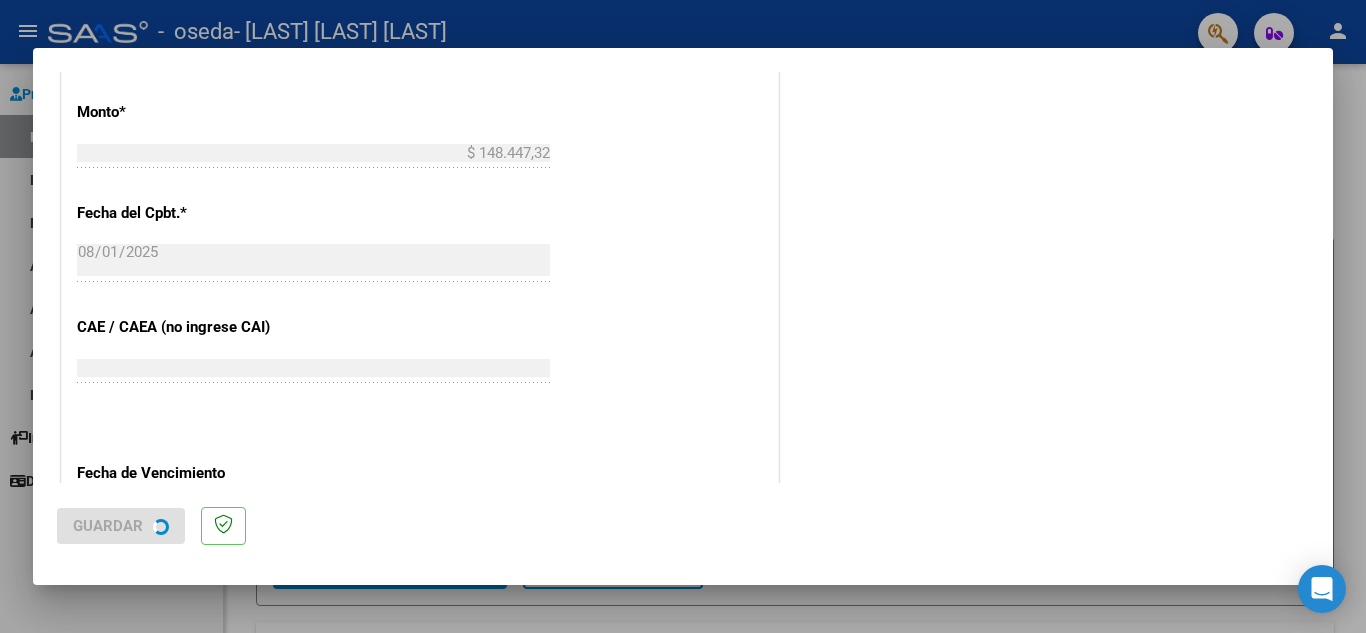 scroll, scrollTop: 0, scrollLeft: 0, axis: both 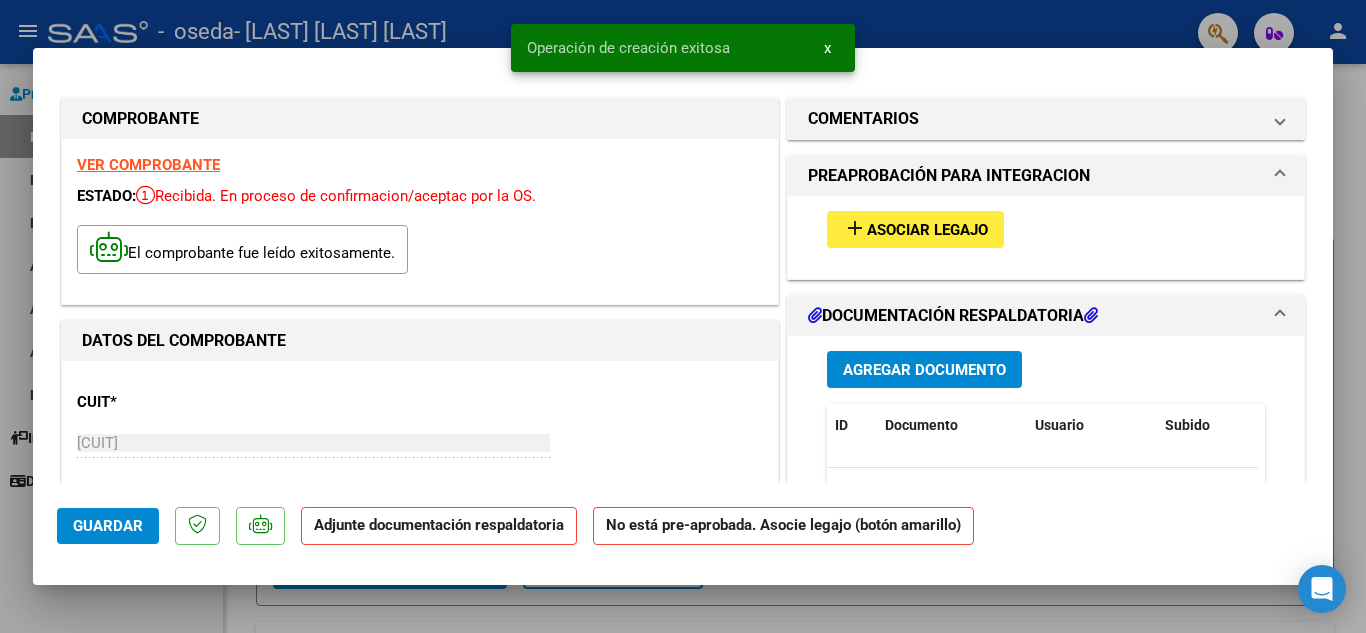 click on "add" at bounding box center (855, 228) 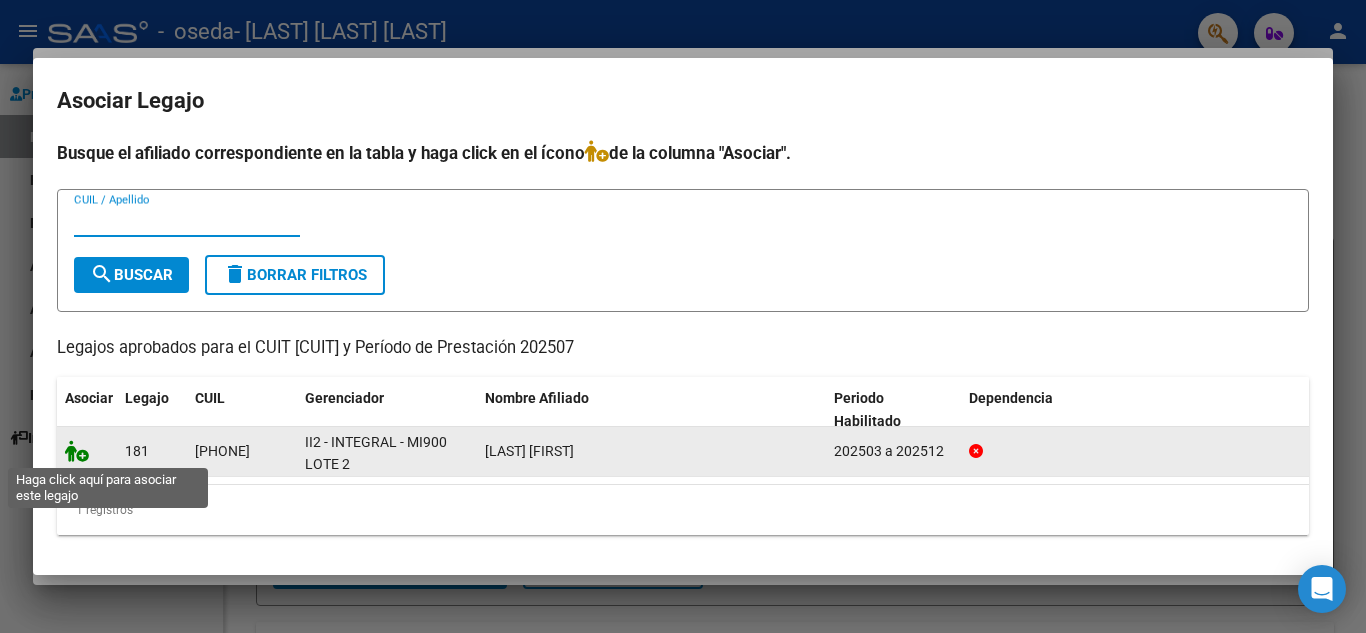 click 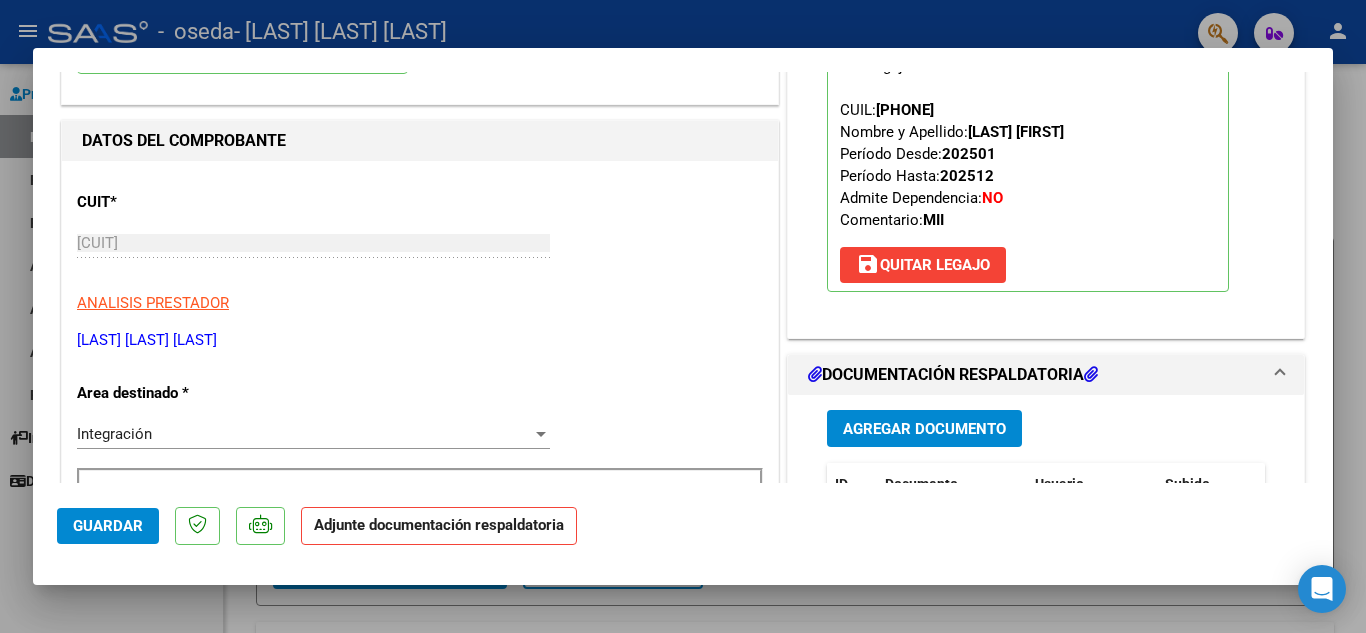 scroll, scrollTop: 300, scrollLeft: 0, axis: vertical 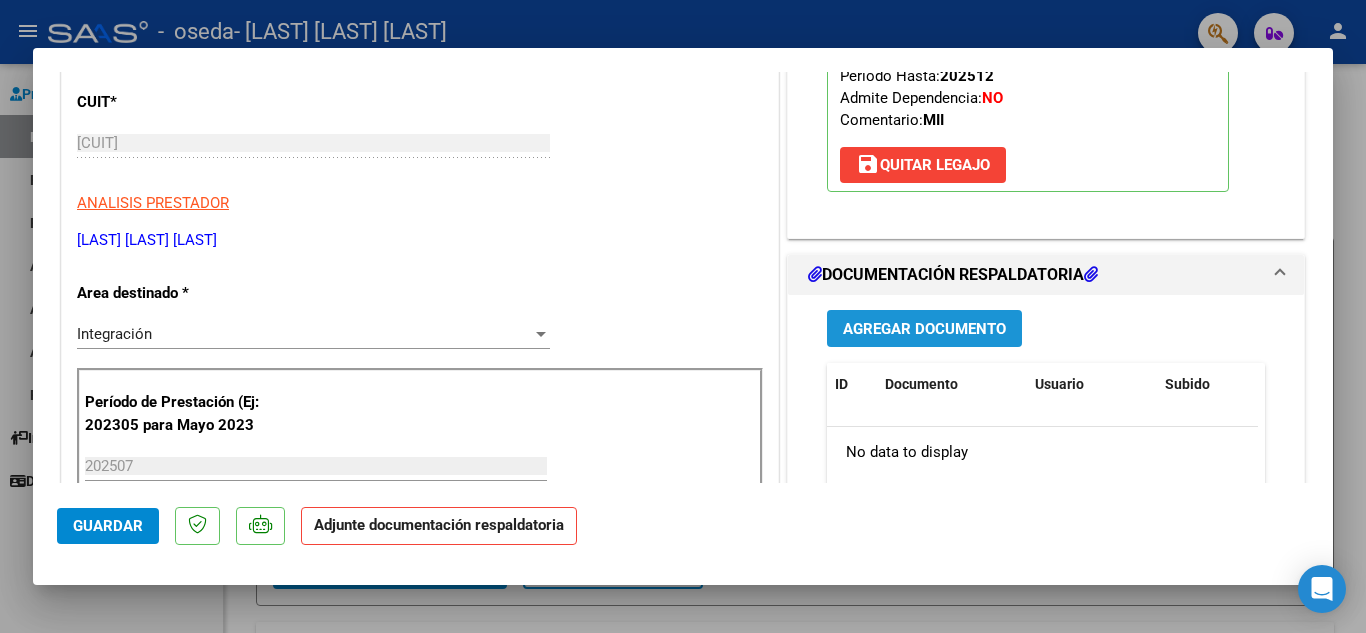 click on "Agregar Documento" at bounding box center (924, 329) 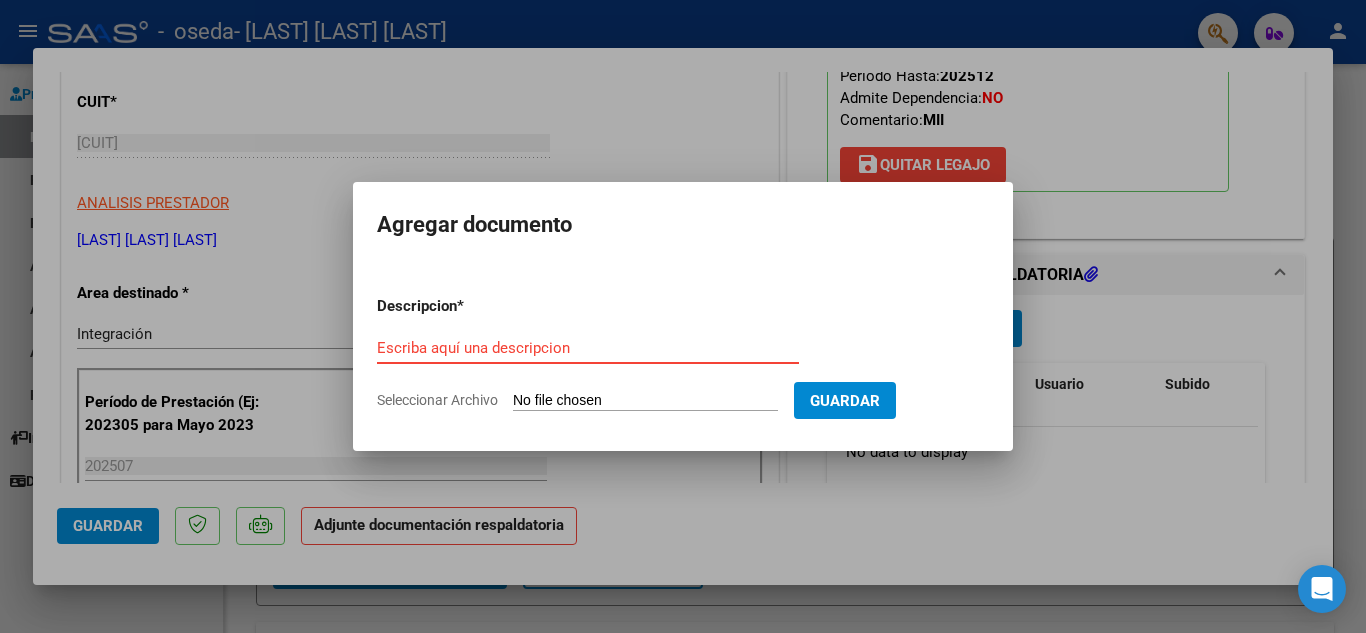 click on "Escriba aquí una descripcion" at bounding box center (588, 348) 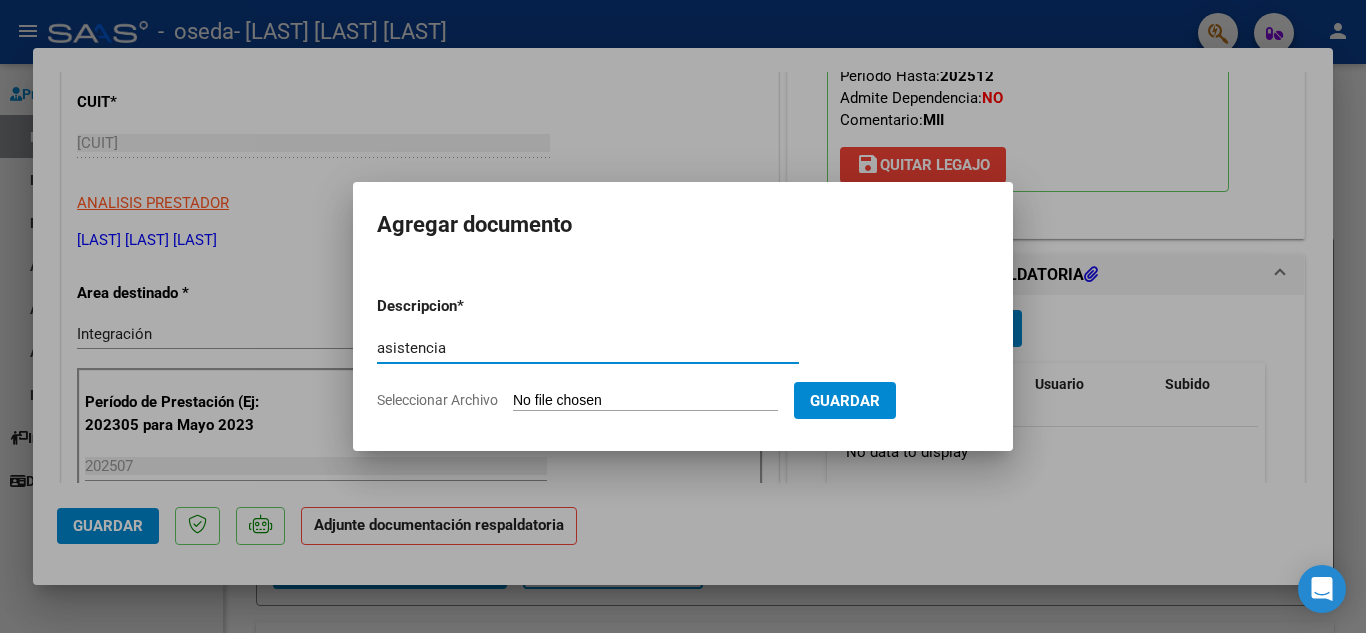 type on "asistencia" 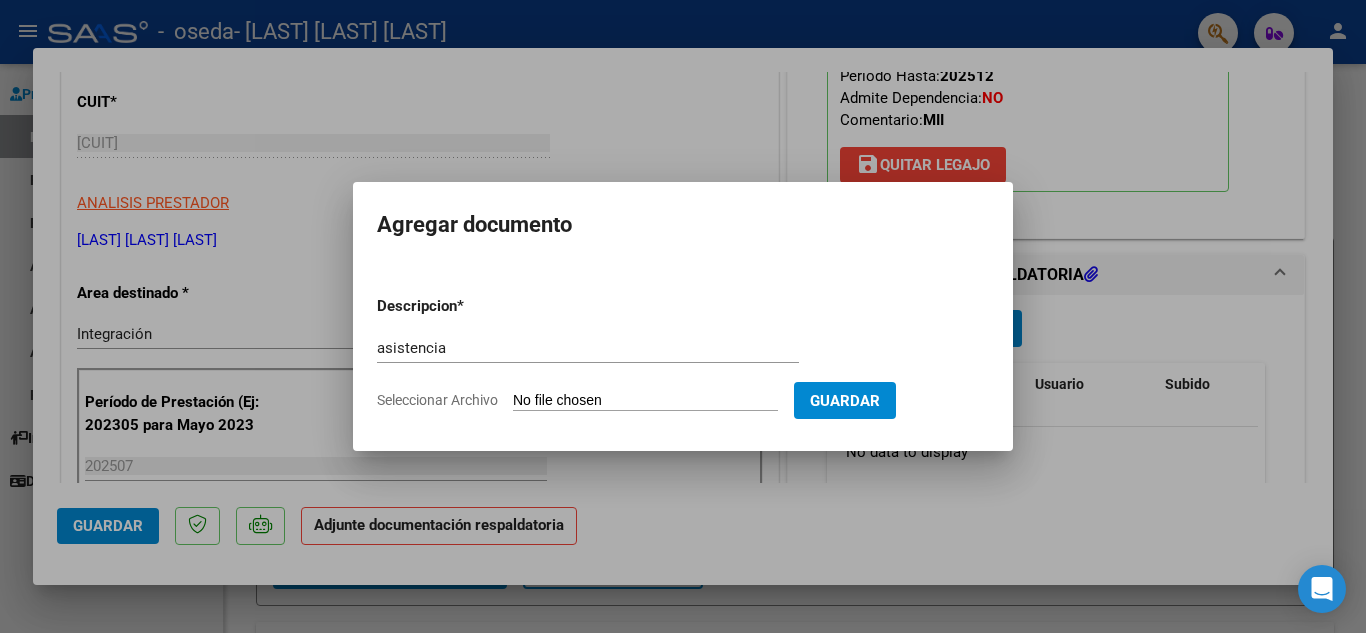 type on "C:\fakepath\[LAST].pdf" 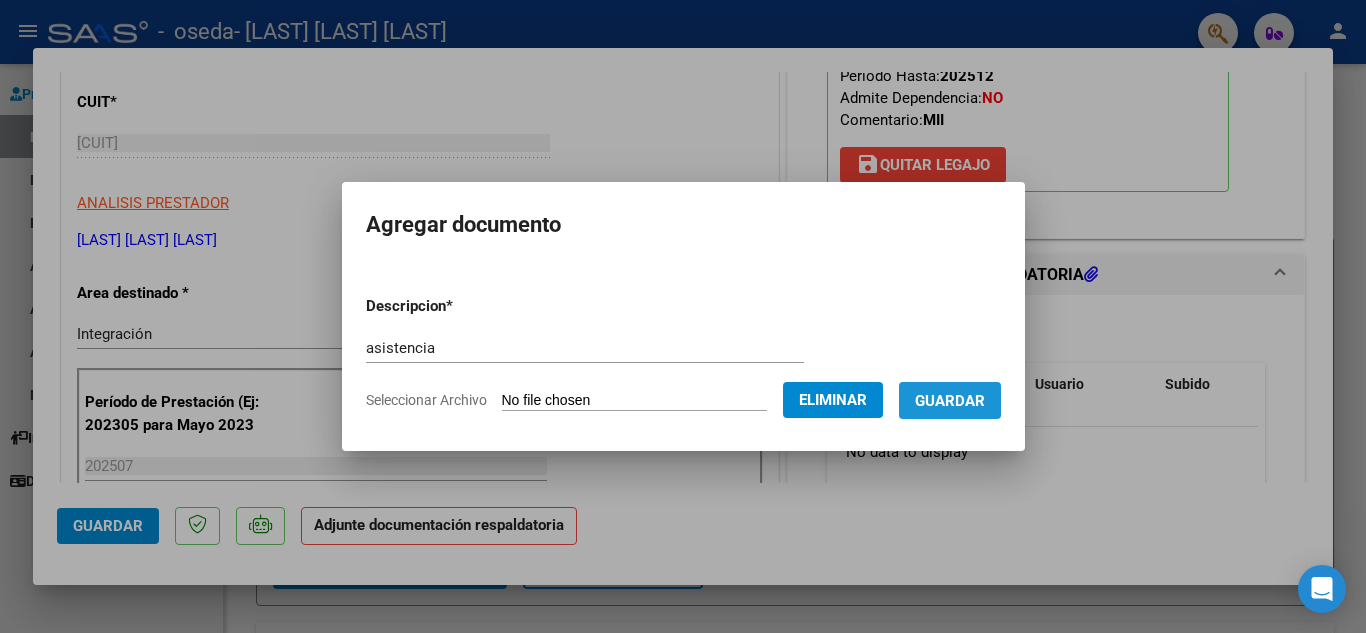 click on "Guardar" at bounding box center (950, 401) 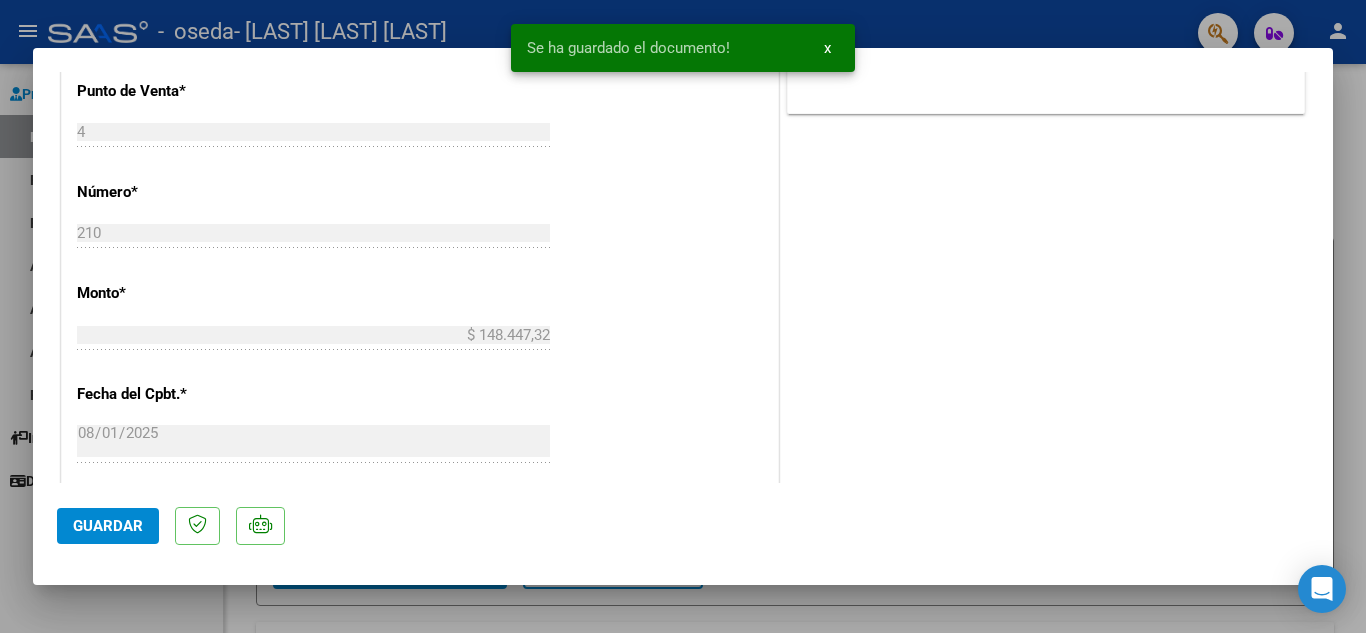 scroll, scrollTop: 900, scrollLeft: 0, axis: vertical 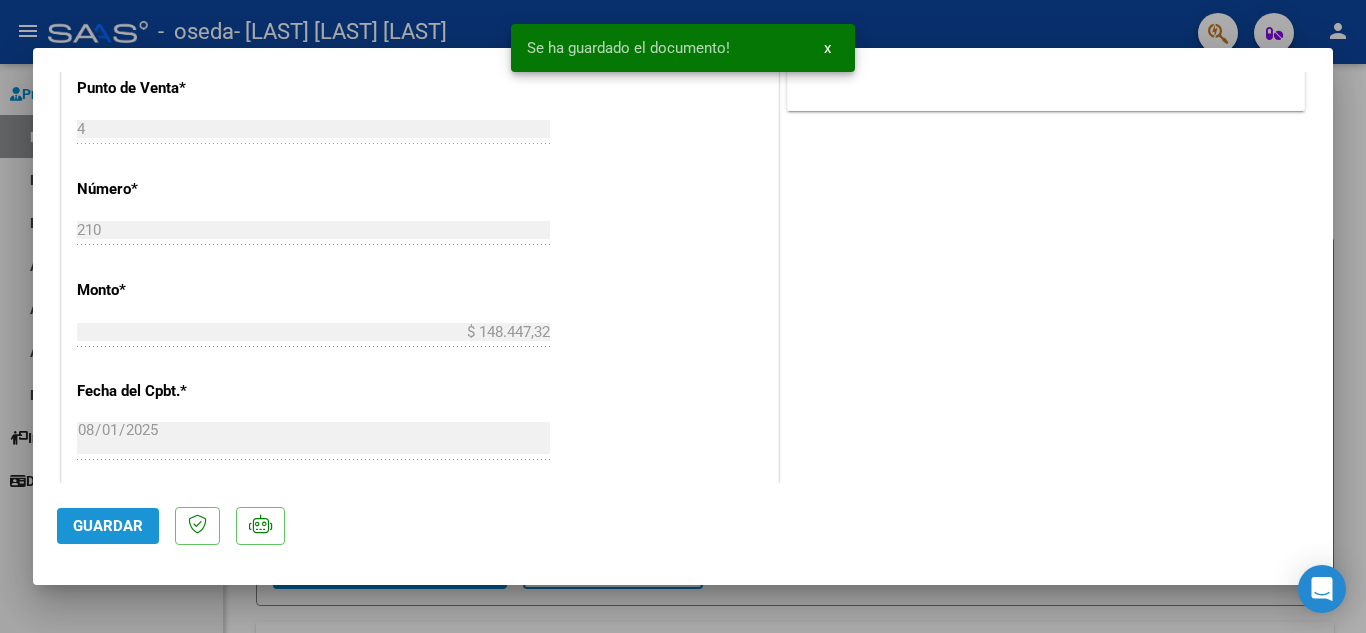 click on "Guardar" 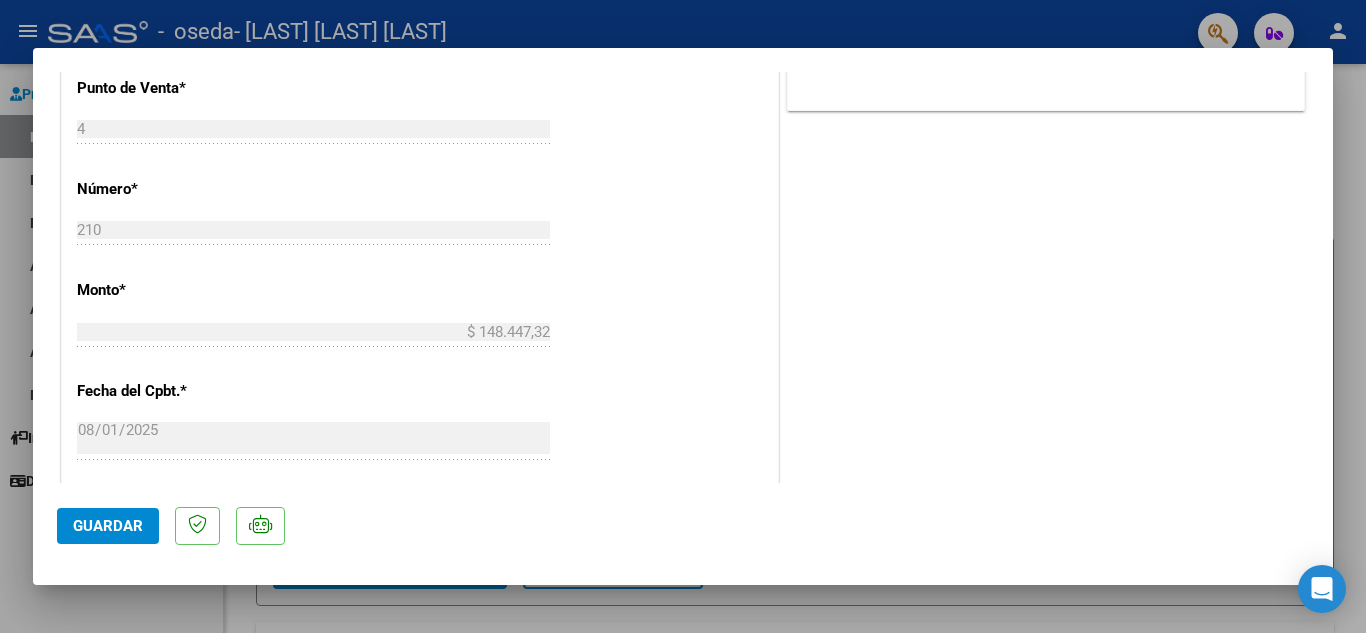click at bounding box center [683, 316] 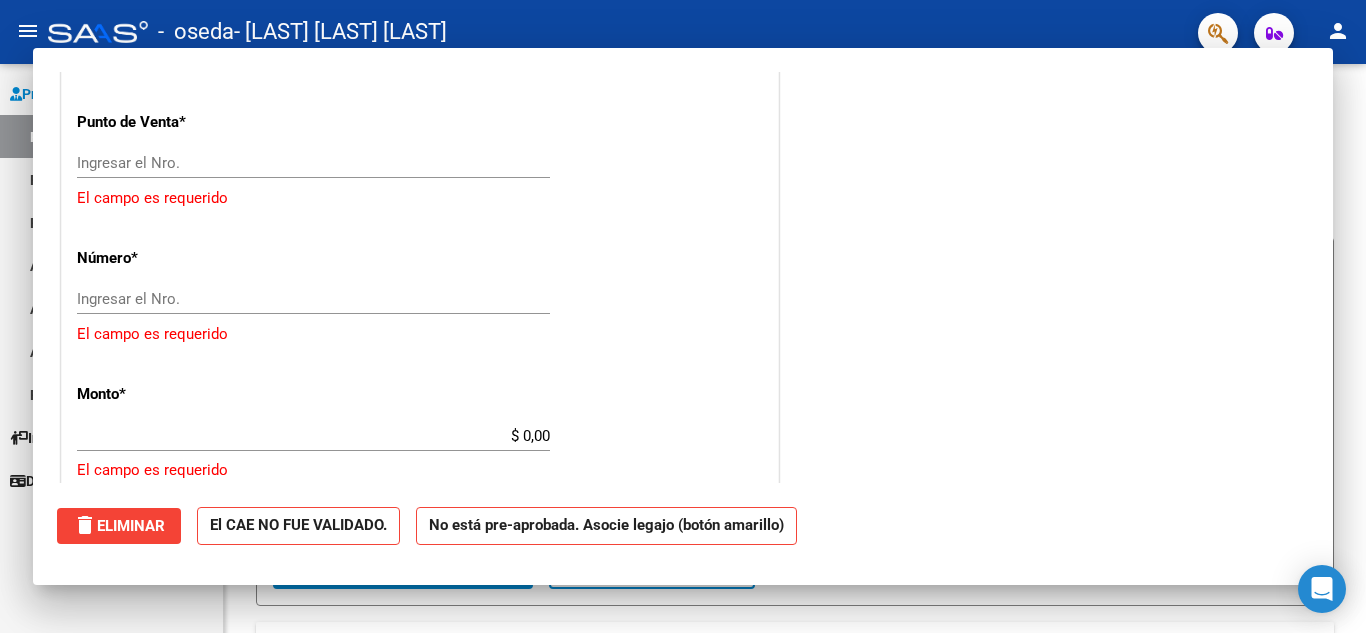 scroll, scrollTop: 0, scrollLeft: 0, axis: both 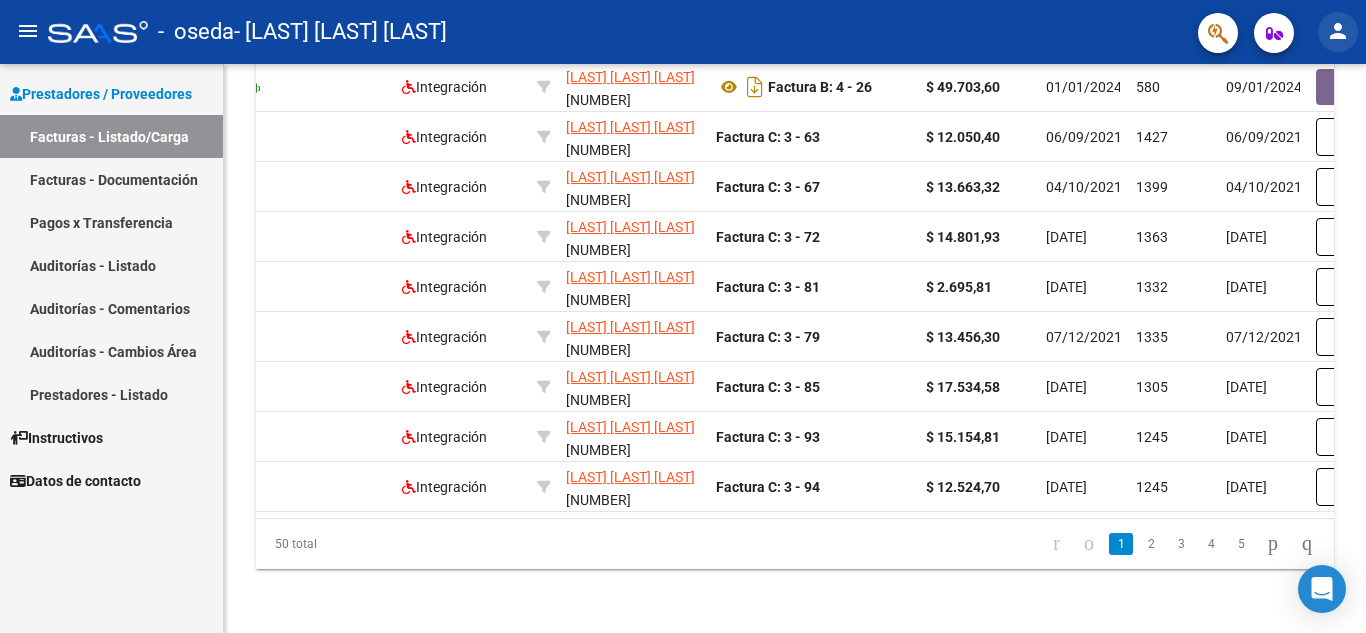 click on "person" 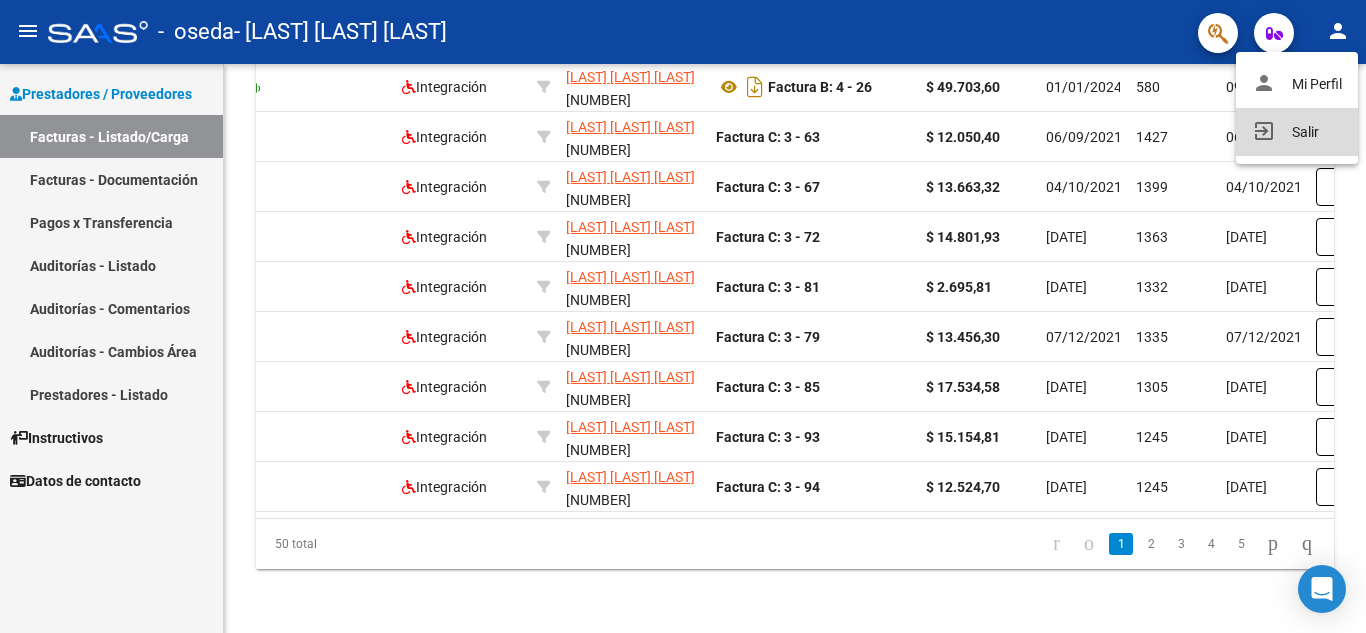 click on "exit_to_app  Salir" at bounding box center (1297, 132) 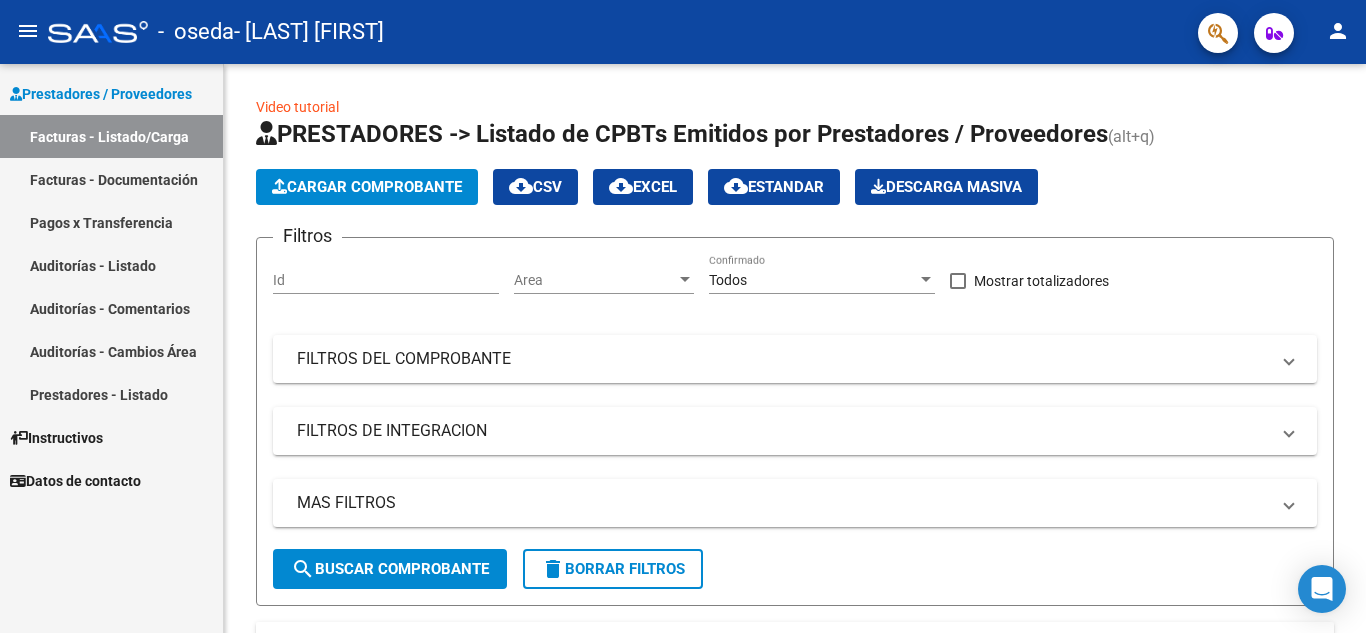 scroll, scrollTop: 0, scrollLeft: 0, axis: both 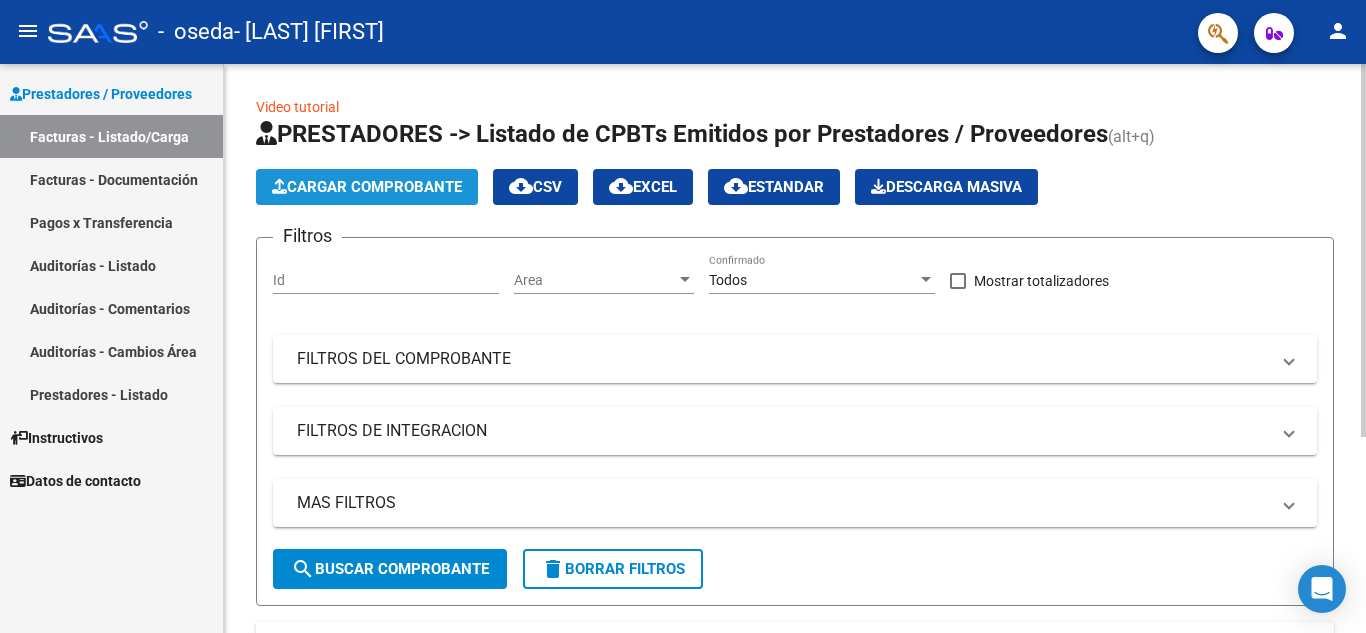 click on "Cargar Comprobante" 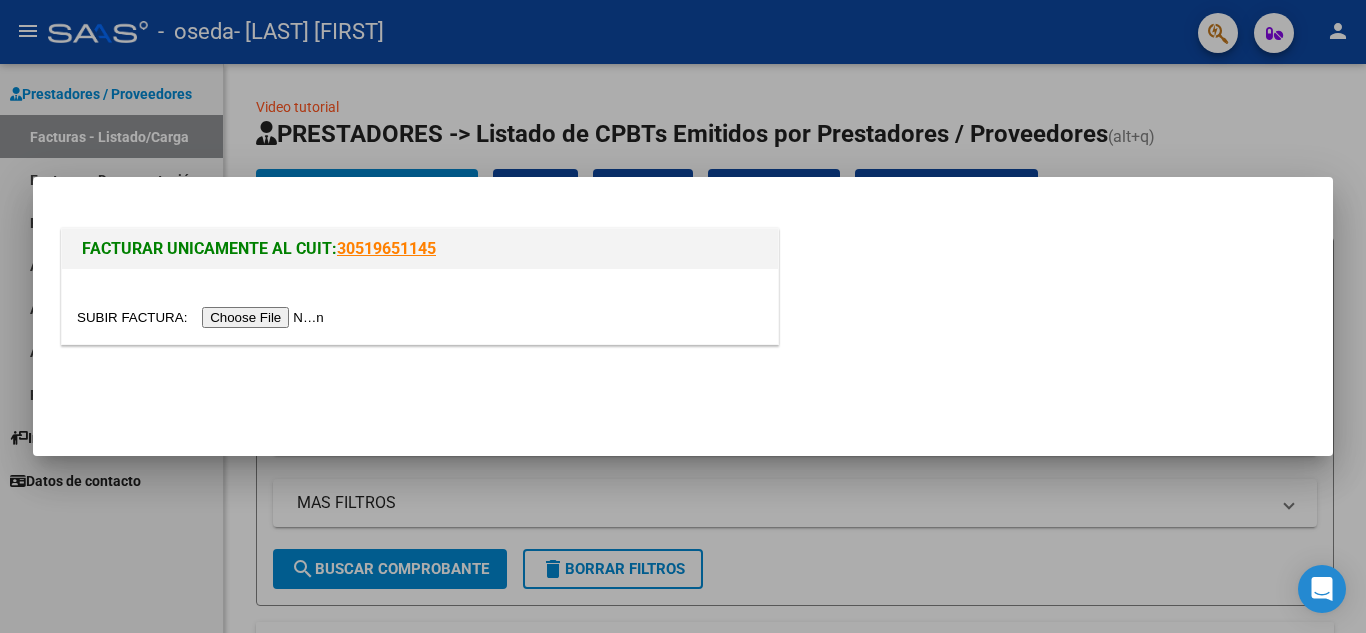 click at bounding box center [203, 317] 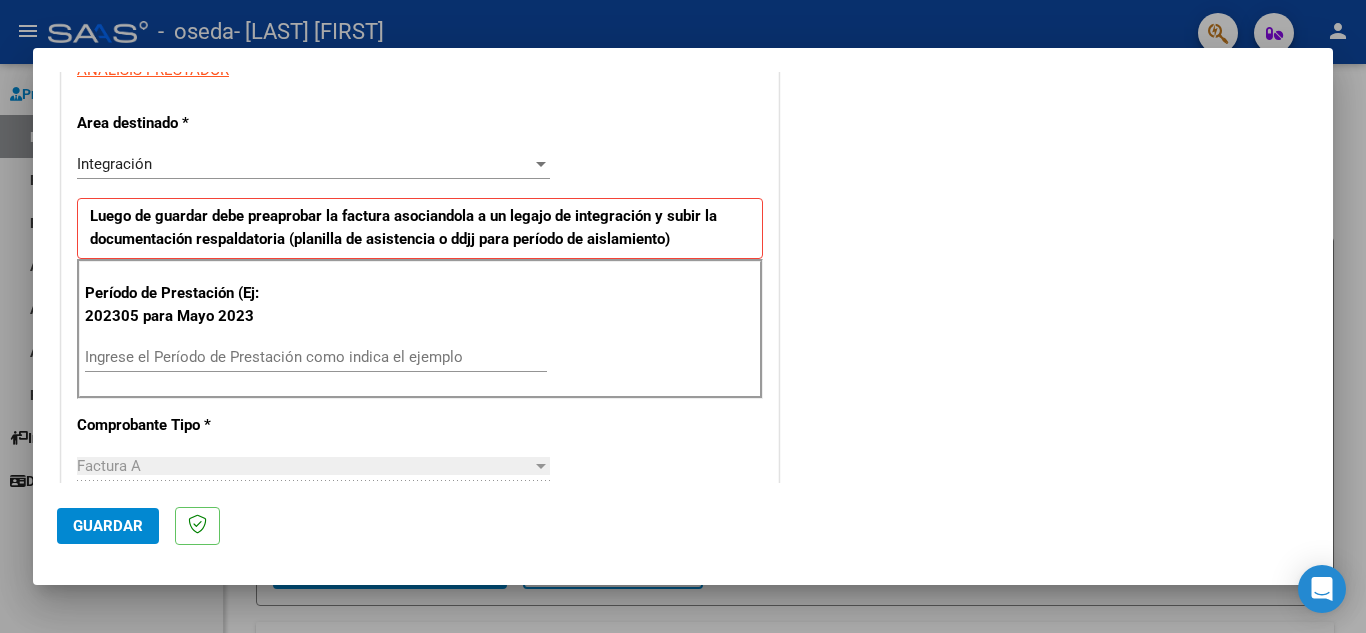 scroll, scrollTop: 400, scrollLeft: 0, axis: vertical 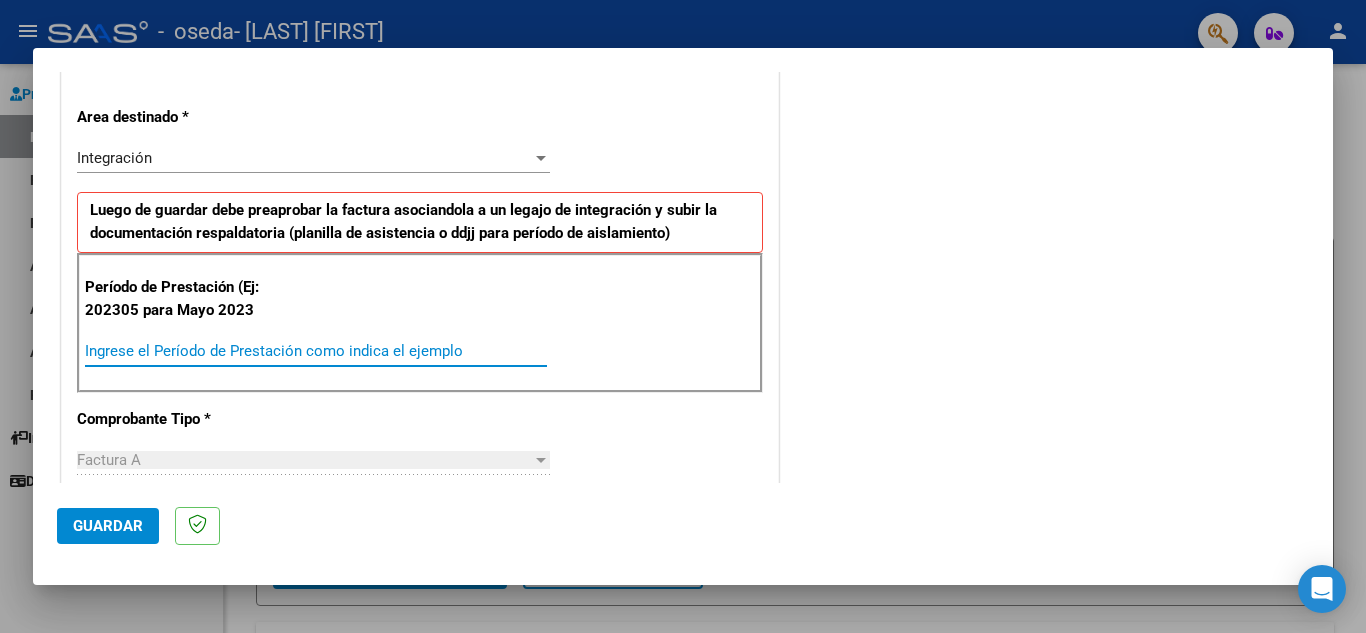 click on "Ingrese el Período de Prestación como indica el ejemplo" at bounding box center (316, 351) 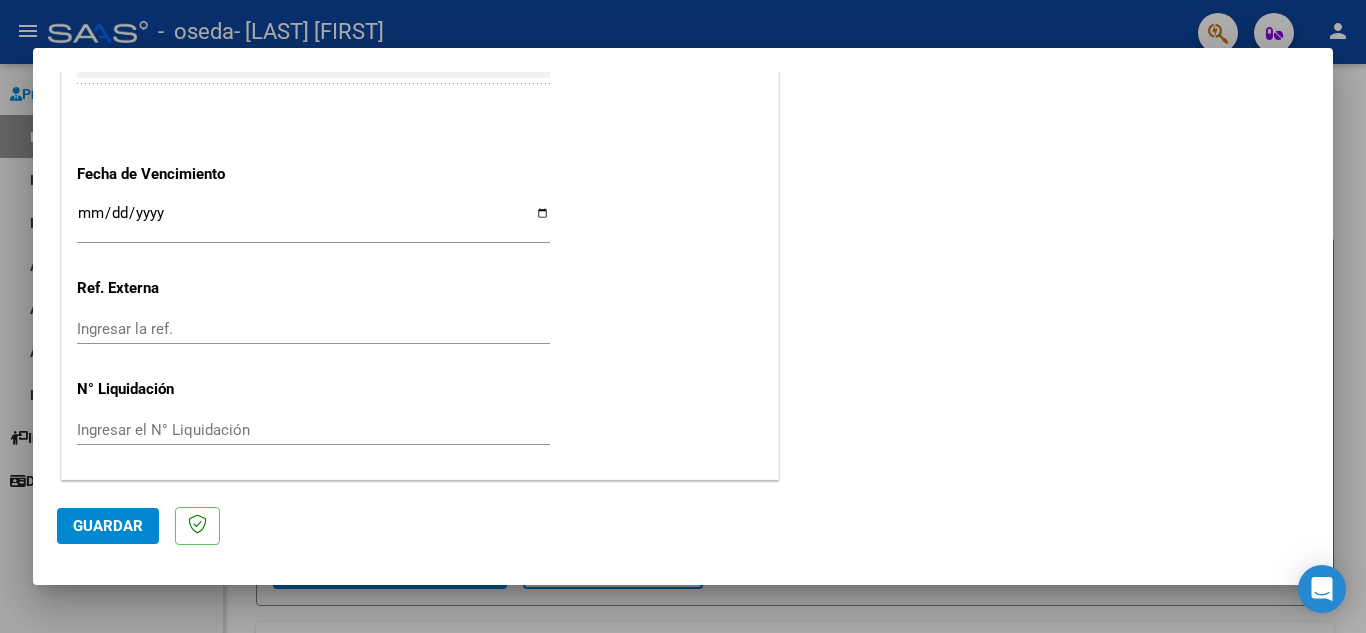 scroll, scrollTop: 1311, scrollLeft: 0, axis: vertical 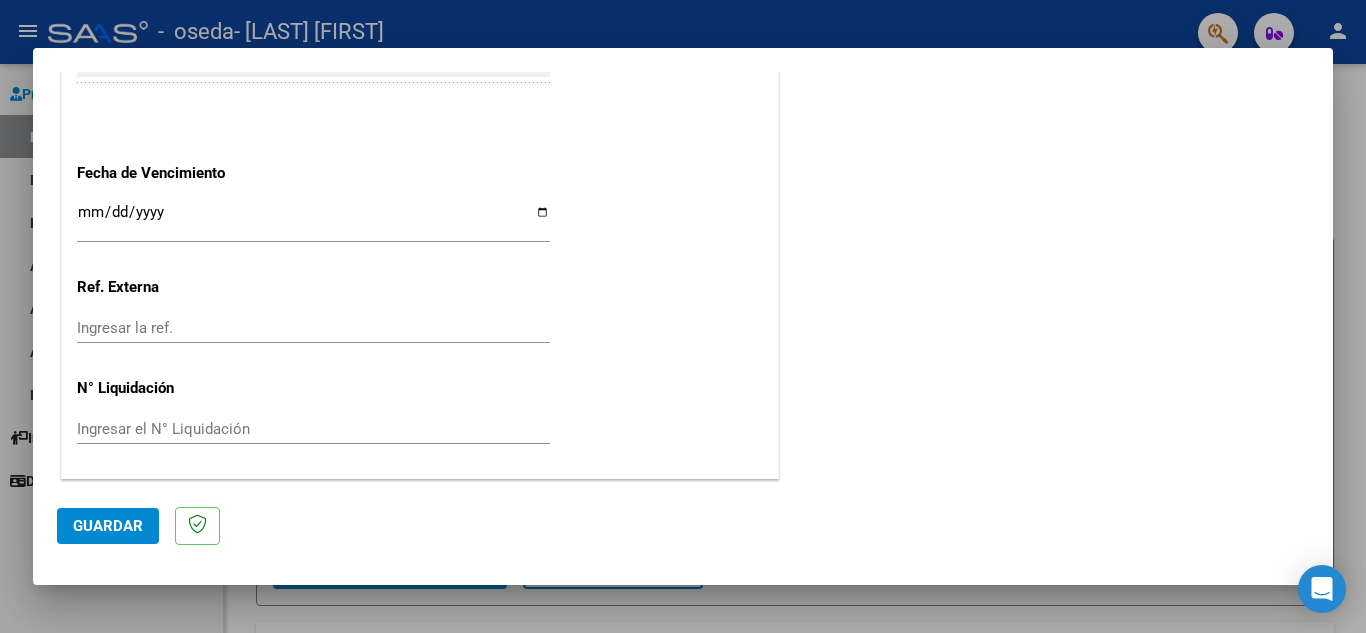 type on "202507" 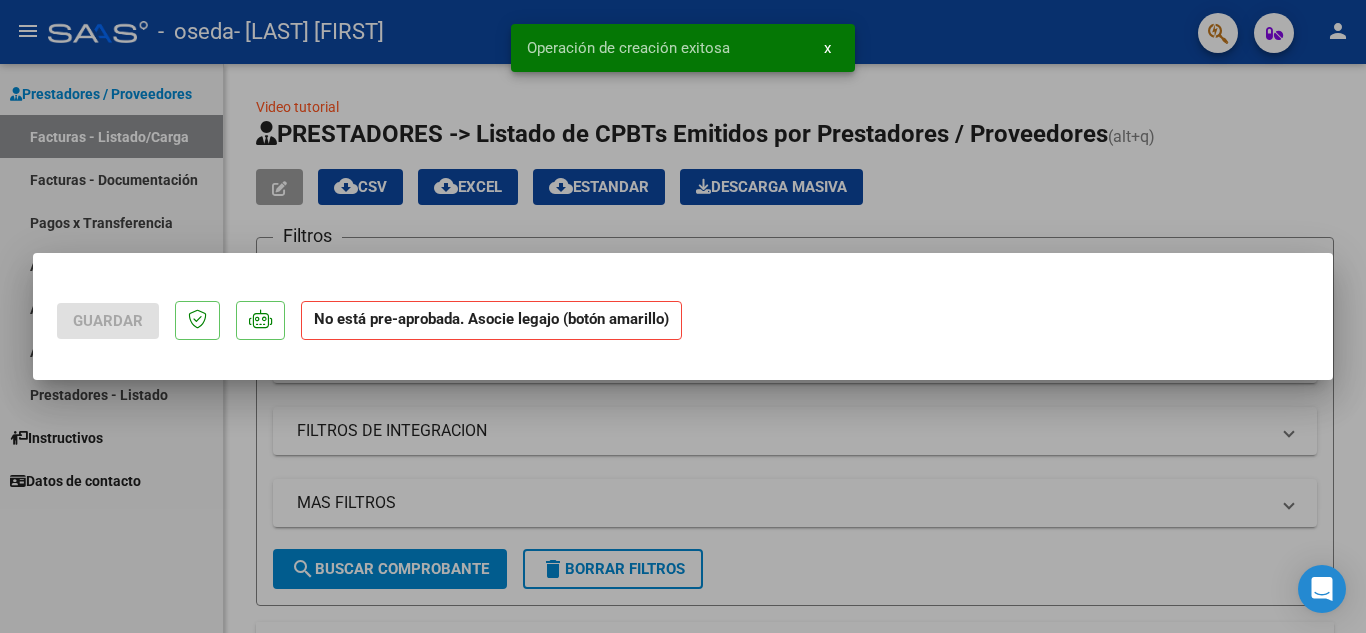 scroll, scrollTop: 0, scrollLeft: 0, axis: both 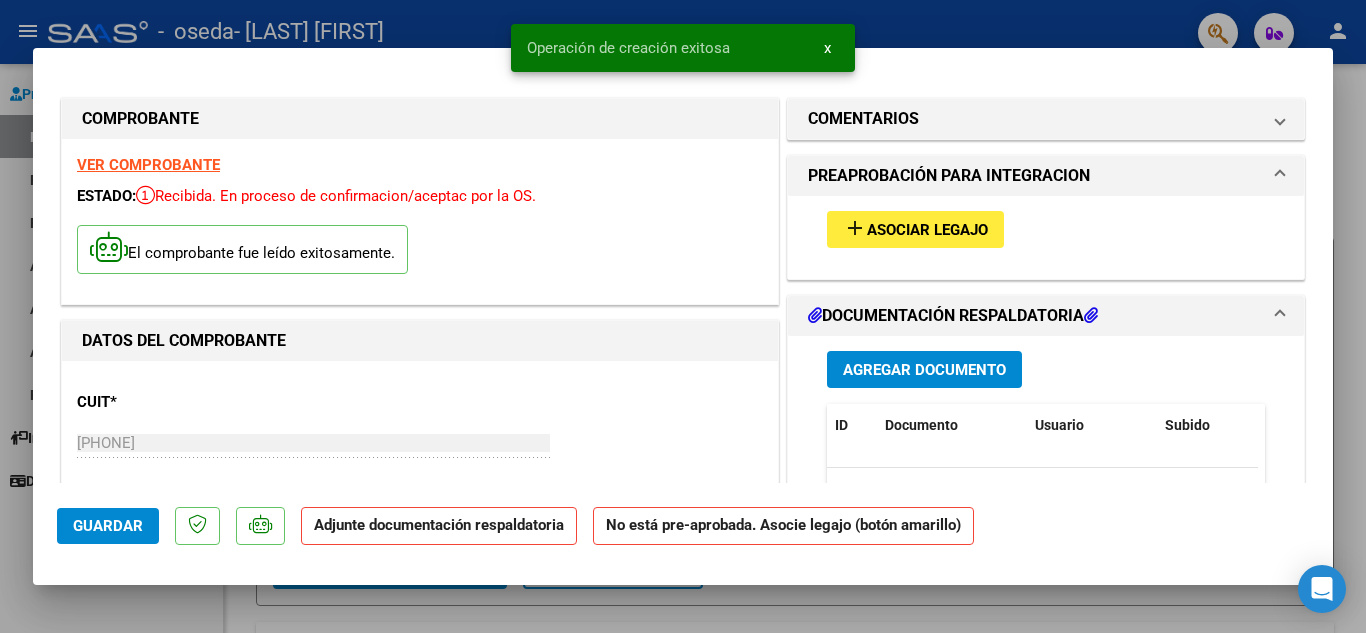 click on "Asociar Legajo" at bounding box center [927, 230] 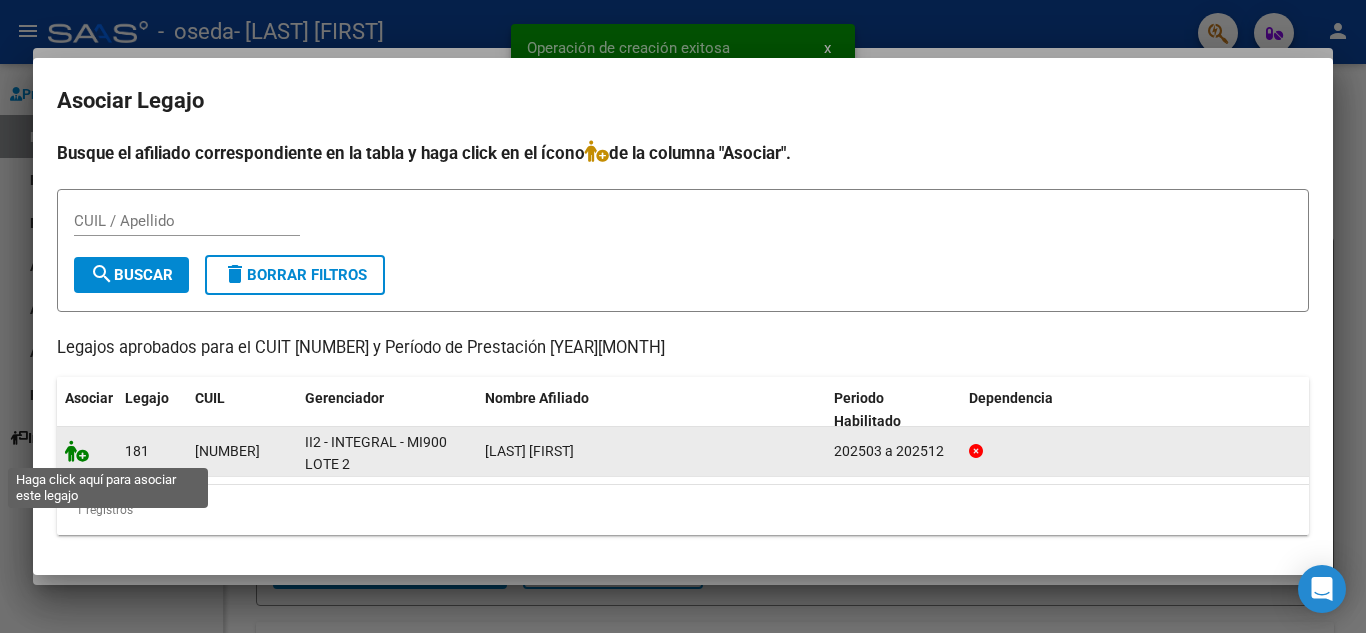 click 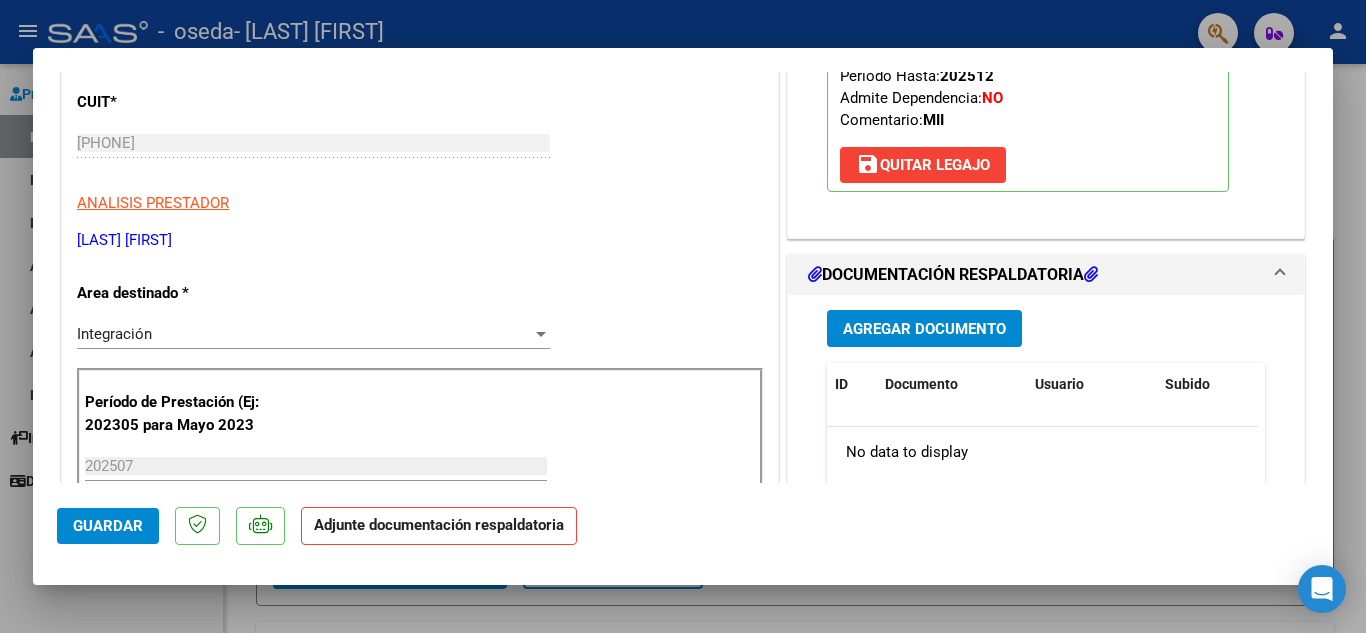 scroll, scrollTop: 400, scrollLeft: 0, axis: vertical 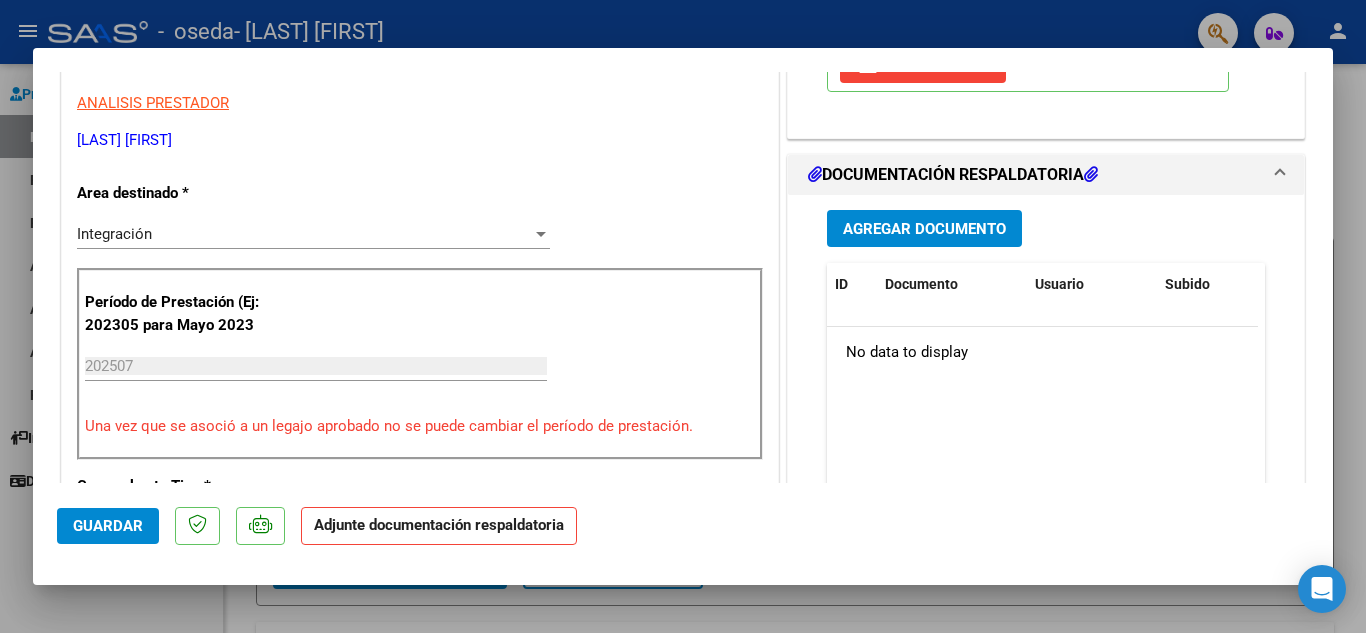click on "Agregar Documento" at bounding box center (924, 229) 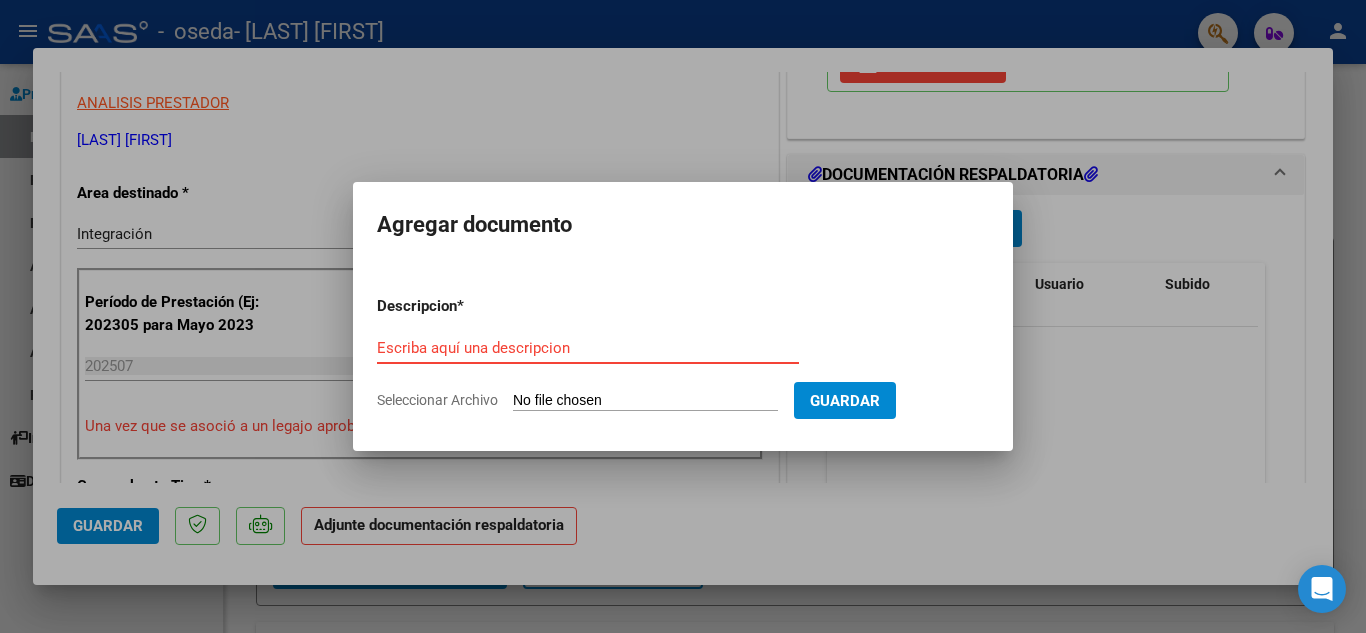 click on "Escriba aquí una descripcion" at bounding box center (588, 348) 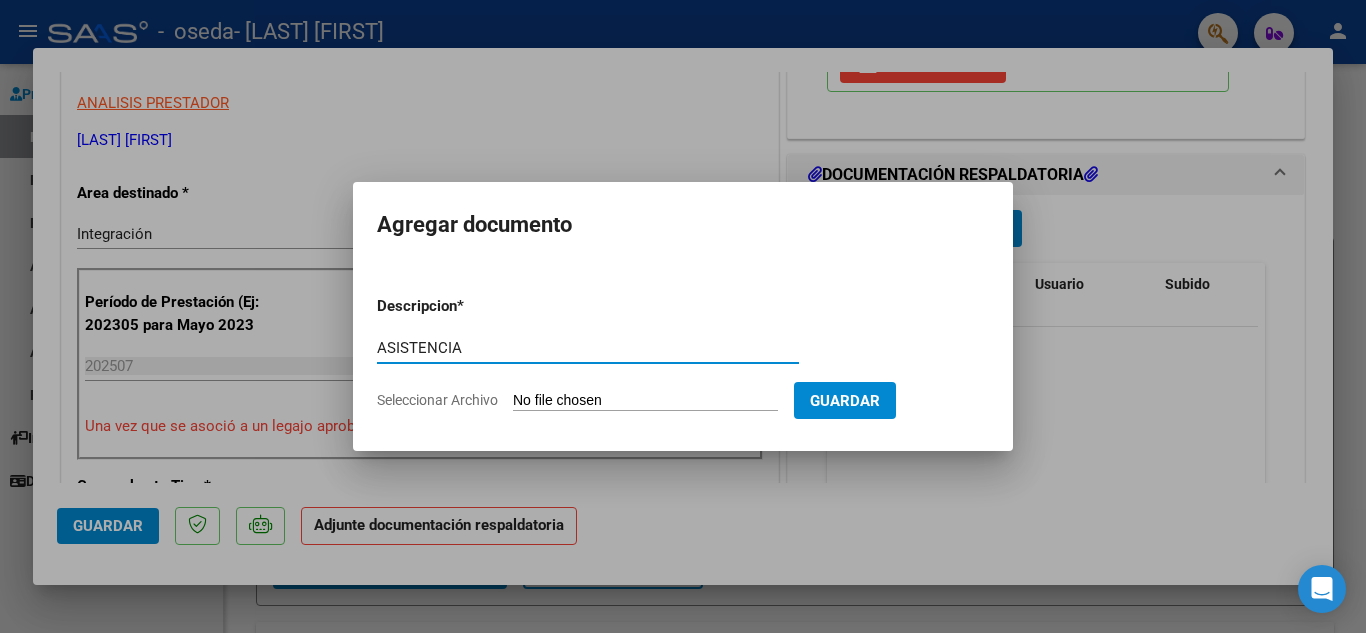 type on "ASISTENCIA" 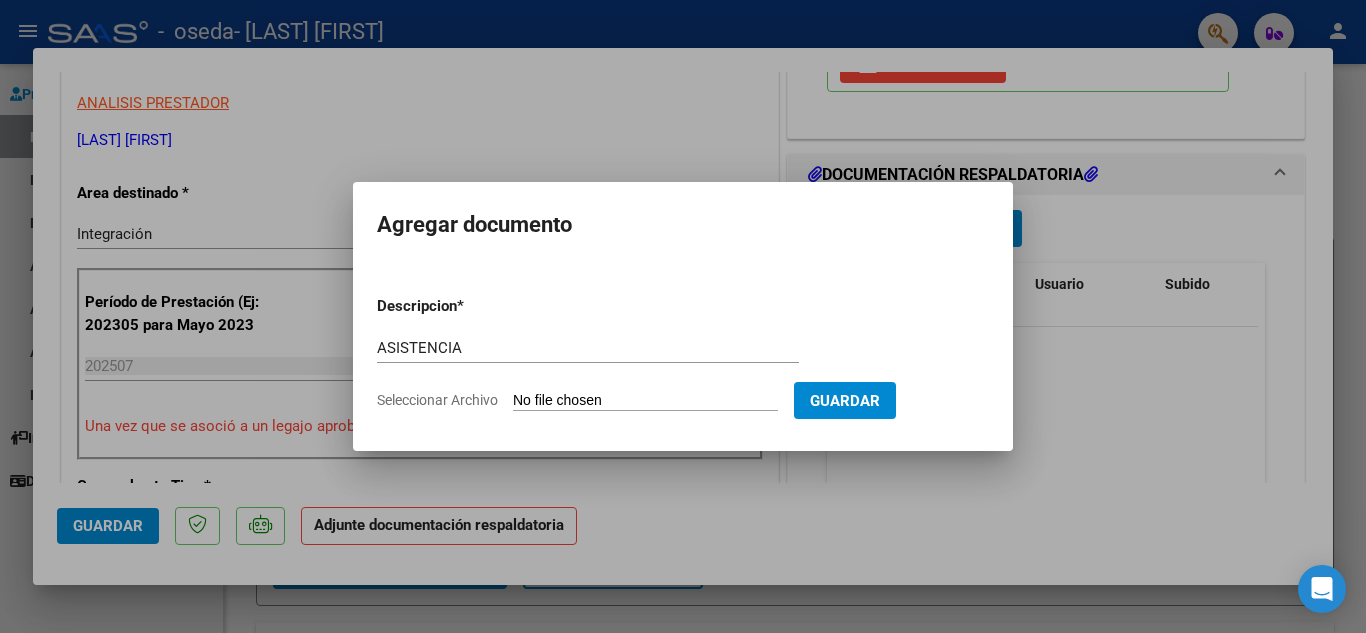 type on "C:\fakepath\Luque julio psm.pdf" 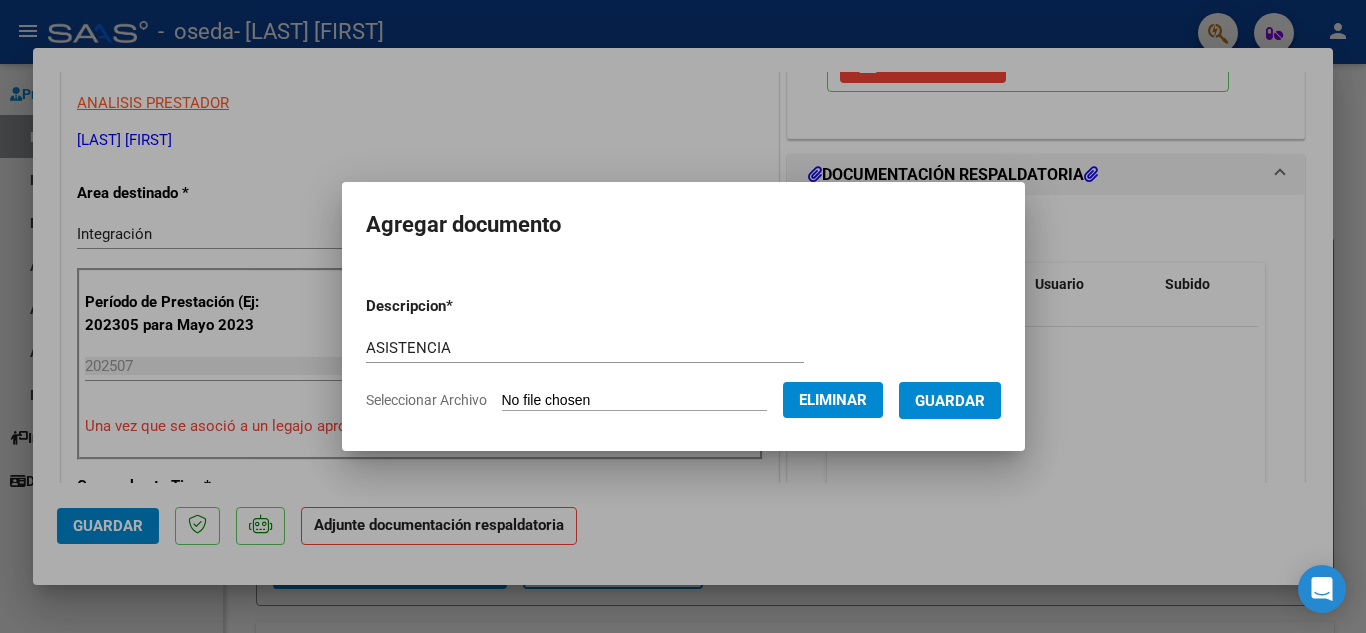 click on "Guardar" at bounding box center (950, 401) 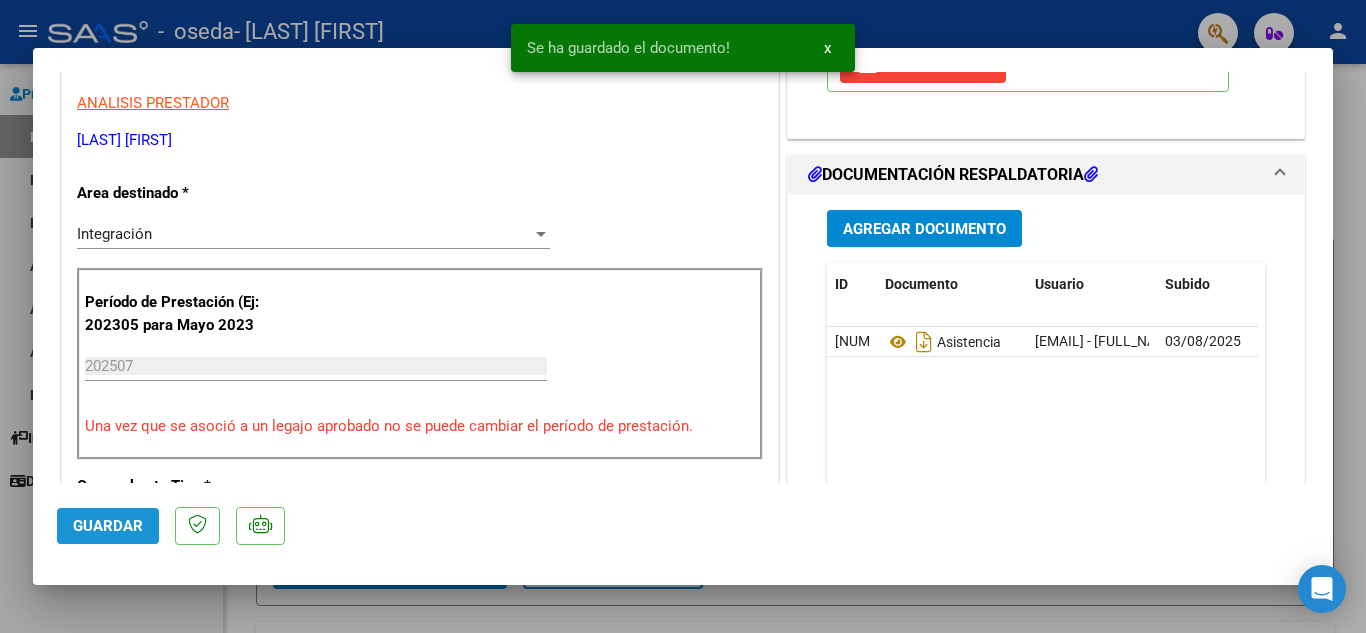 click on "Guardar" 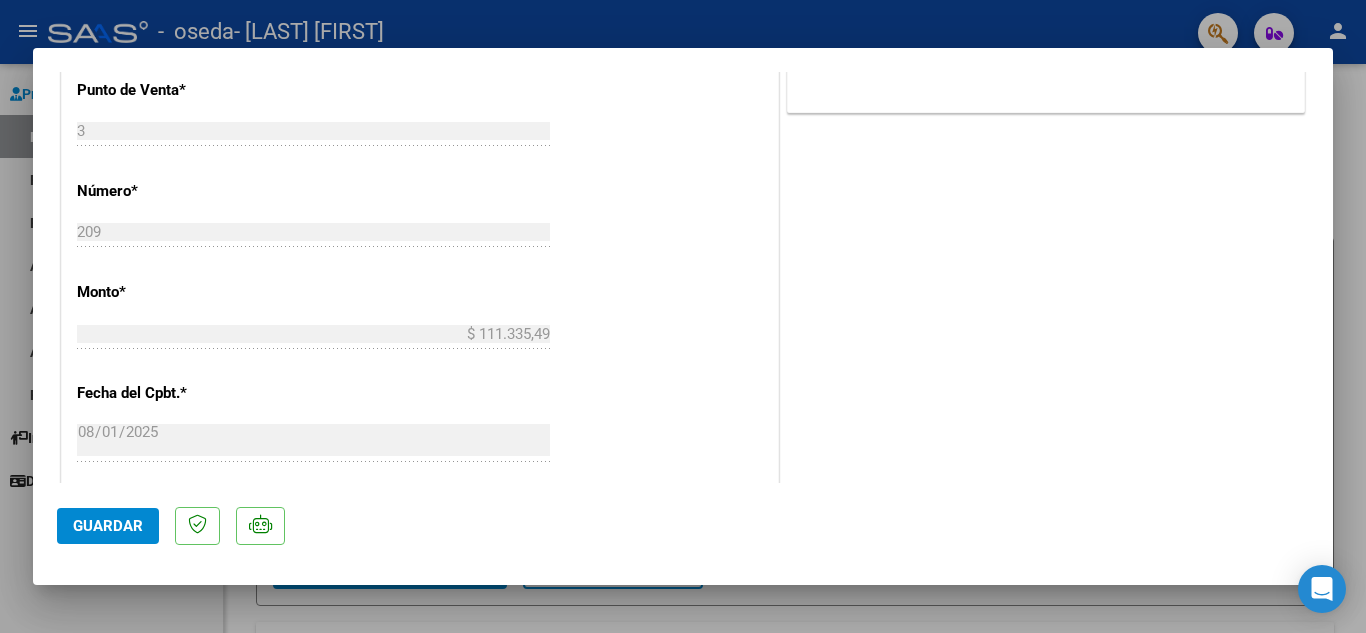 scroll, scrollTop: 900, scrollLeft: 0, axis: vertical 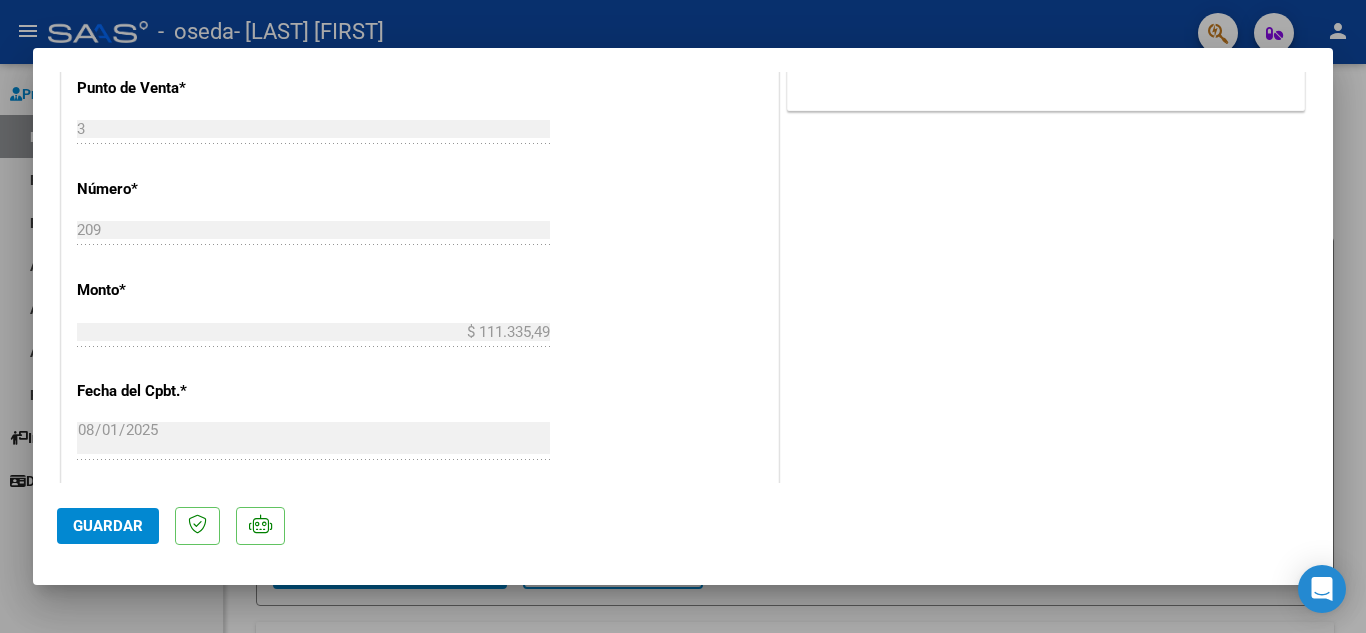 click at bounding box center [683, 316] 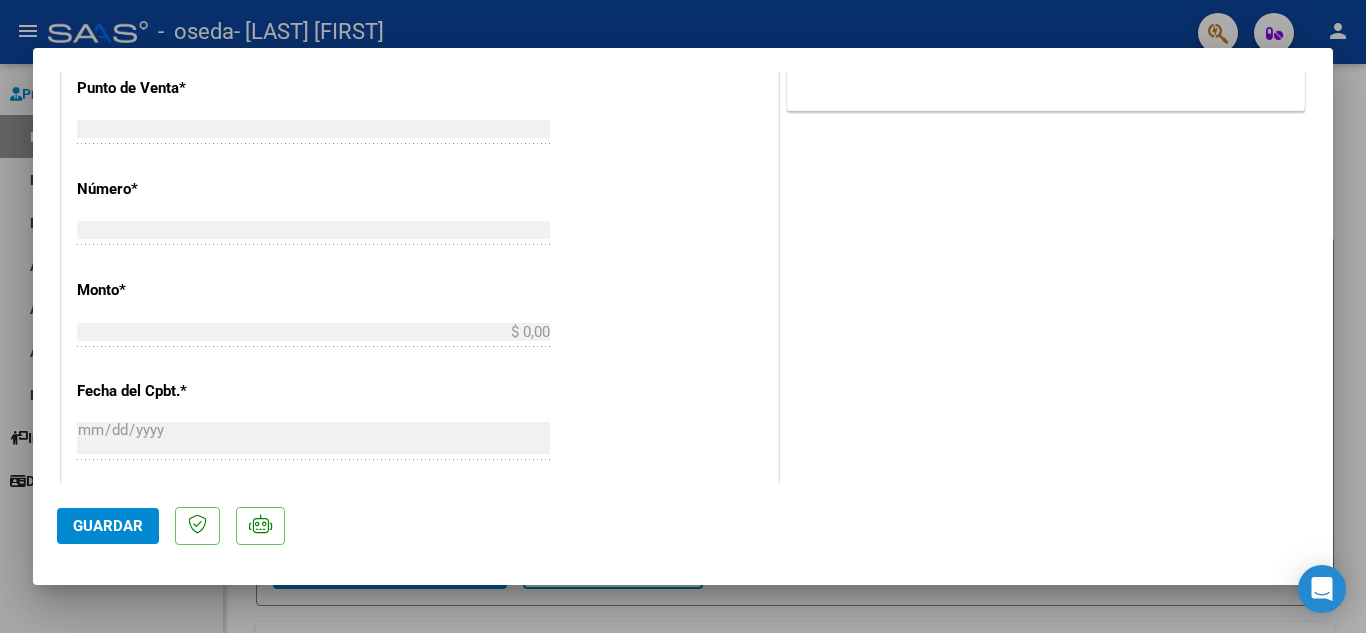 scroll, scrollTop: 839, scrollLeft: 0, axis: vertical 